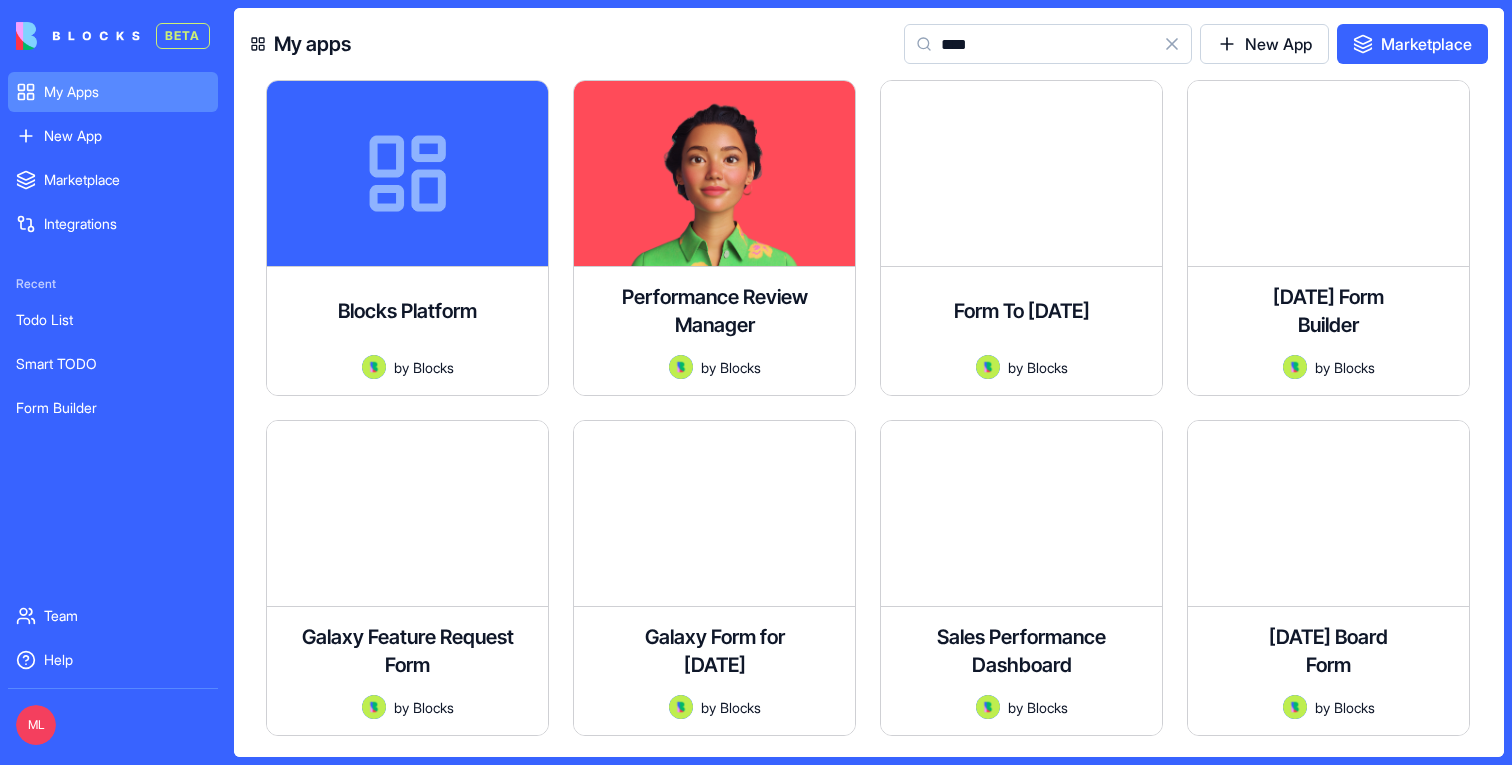 scroll, scrollTop: 0, scrollLeft: 0, axis: both 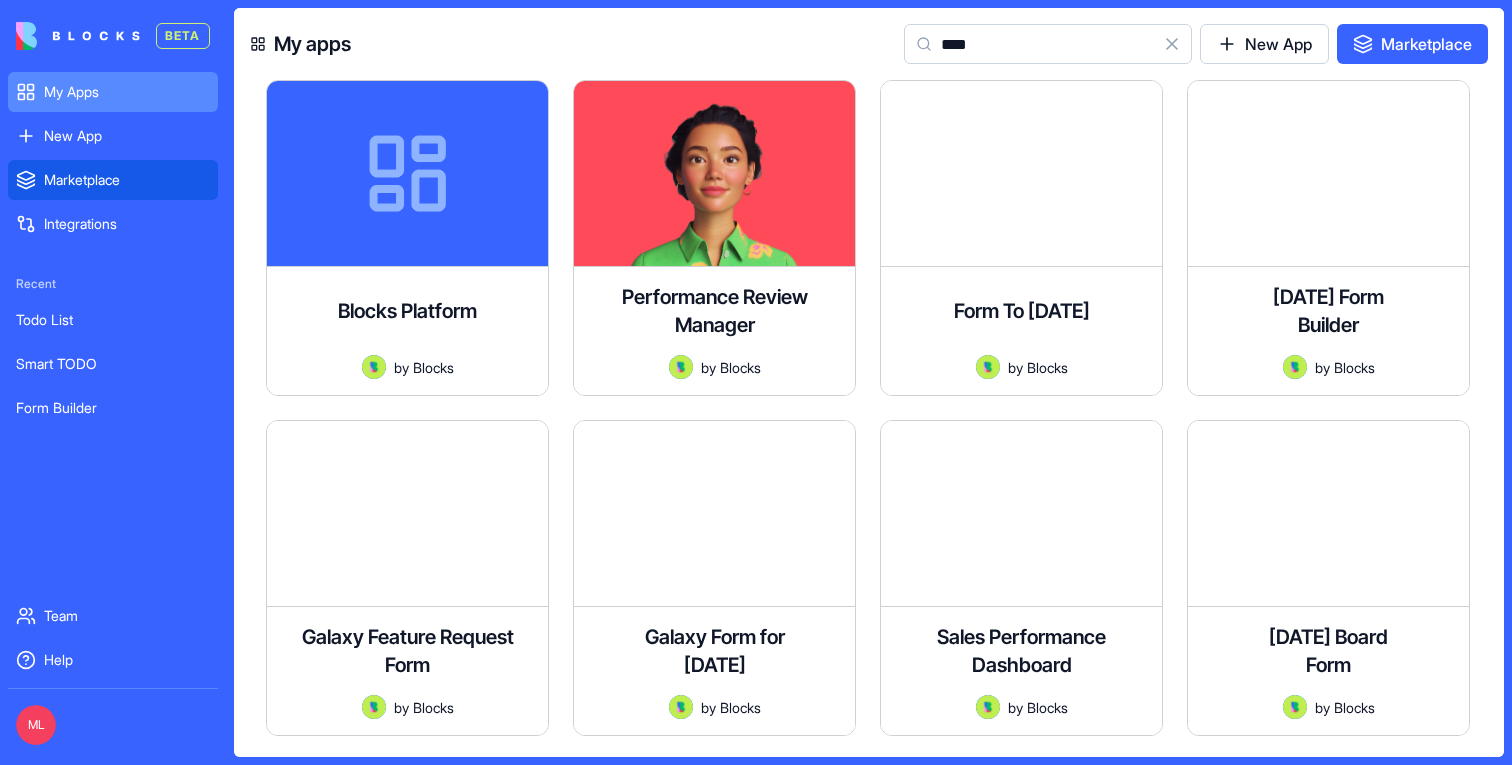 click on "Marketplace" at bounding box center (127, 180) 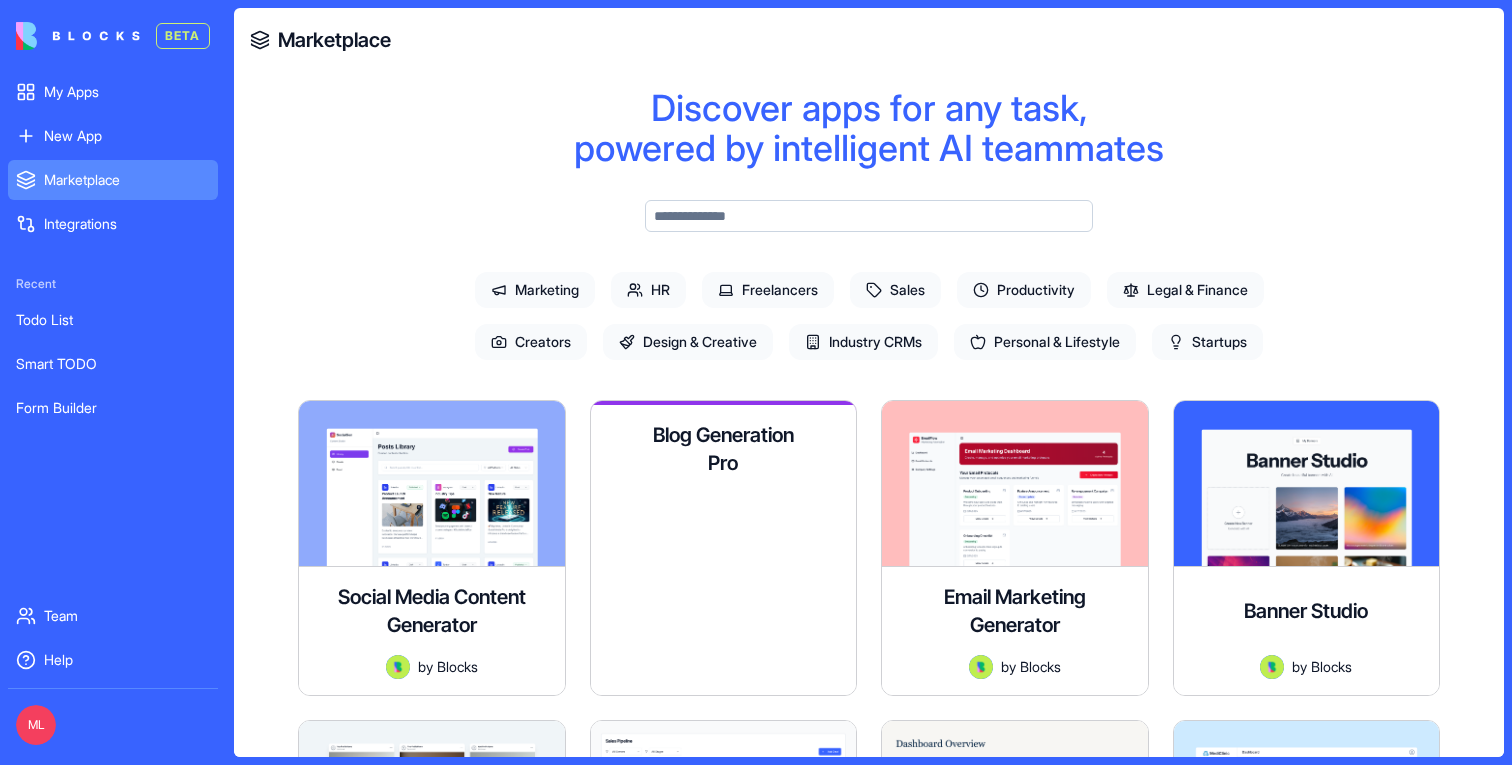 click on "A premium content creation platform for startups with a sleek, Squarespace-inspired design featuring a collapsible sidebar and modern UI elements" at bounding box center [724, 546] 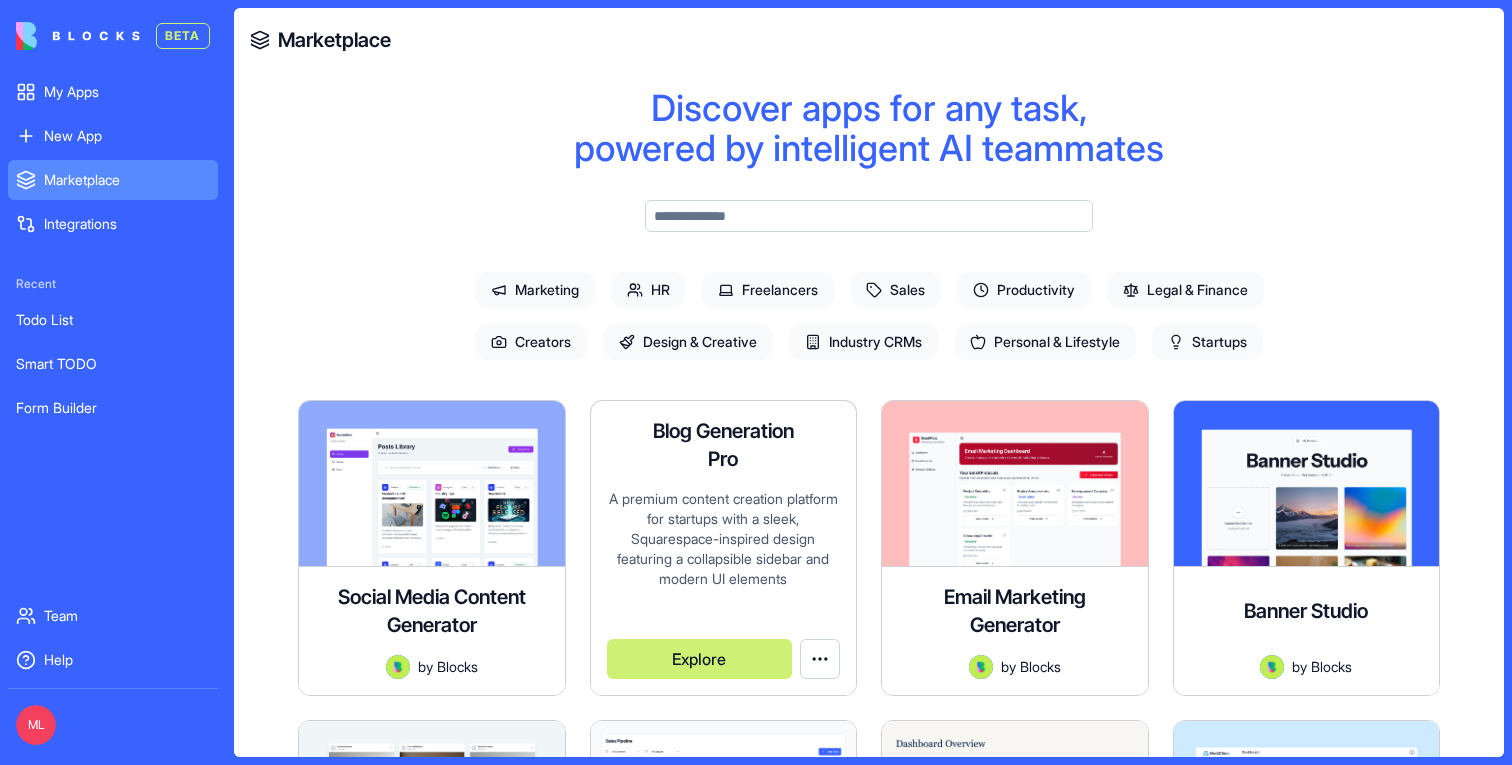 click on "A premium content creation platform for startups with a sleek, Squarespace-inspired design featuring a collapsible sidebar and modern UI elements" at bounding box center (724, 544) 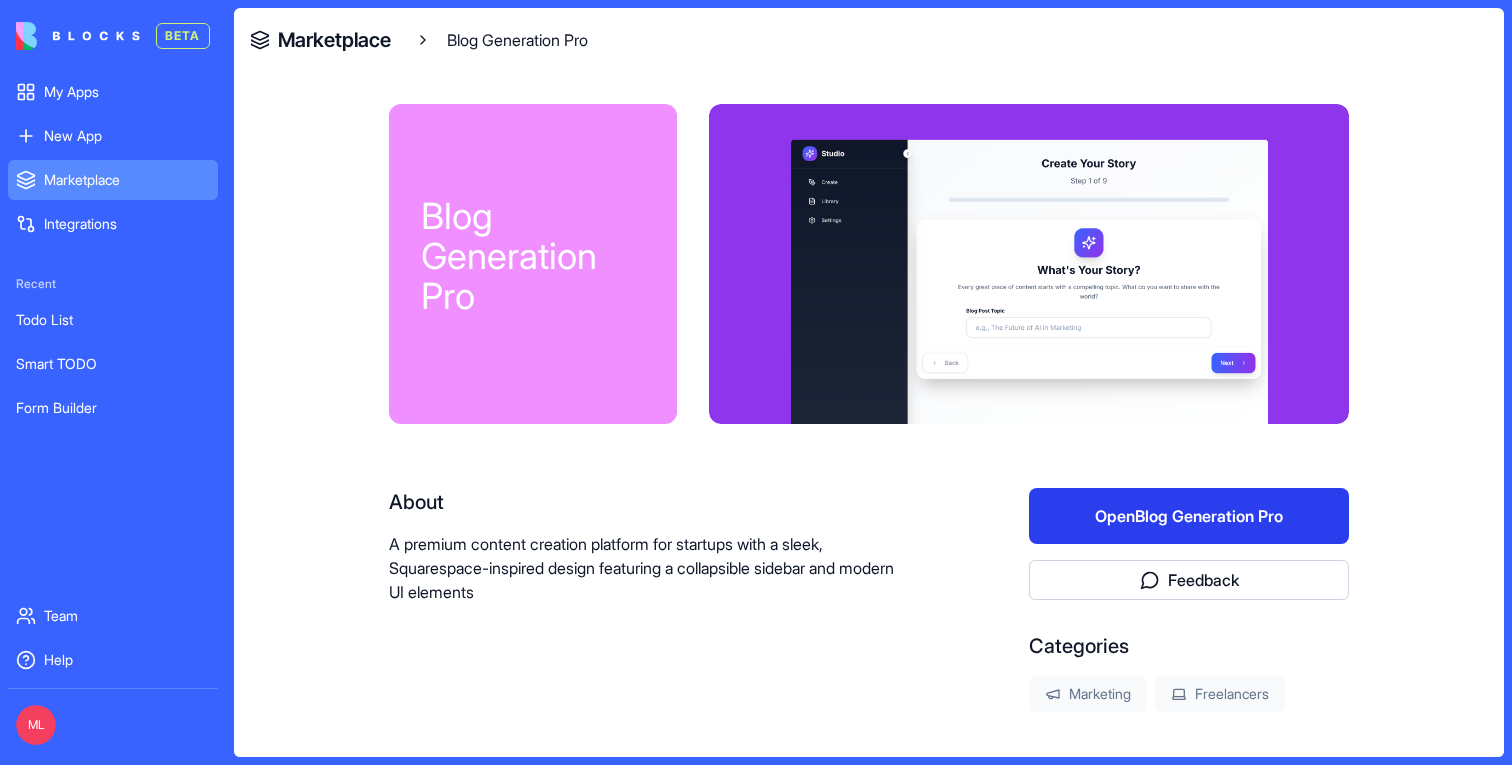 click on "Open  Blog Generation Pro" at bounding box center (1189, 516) 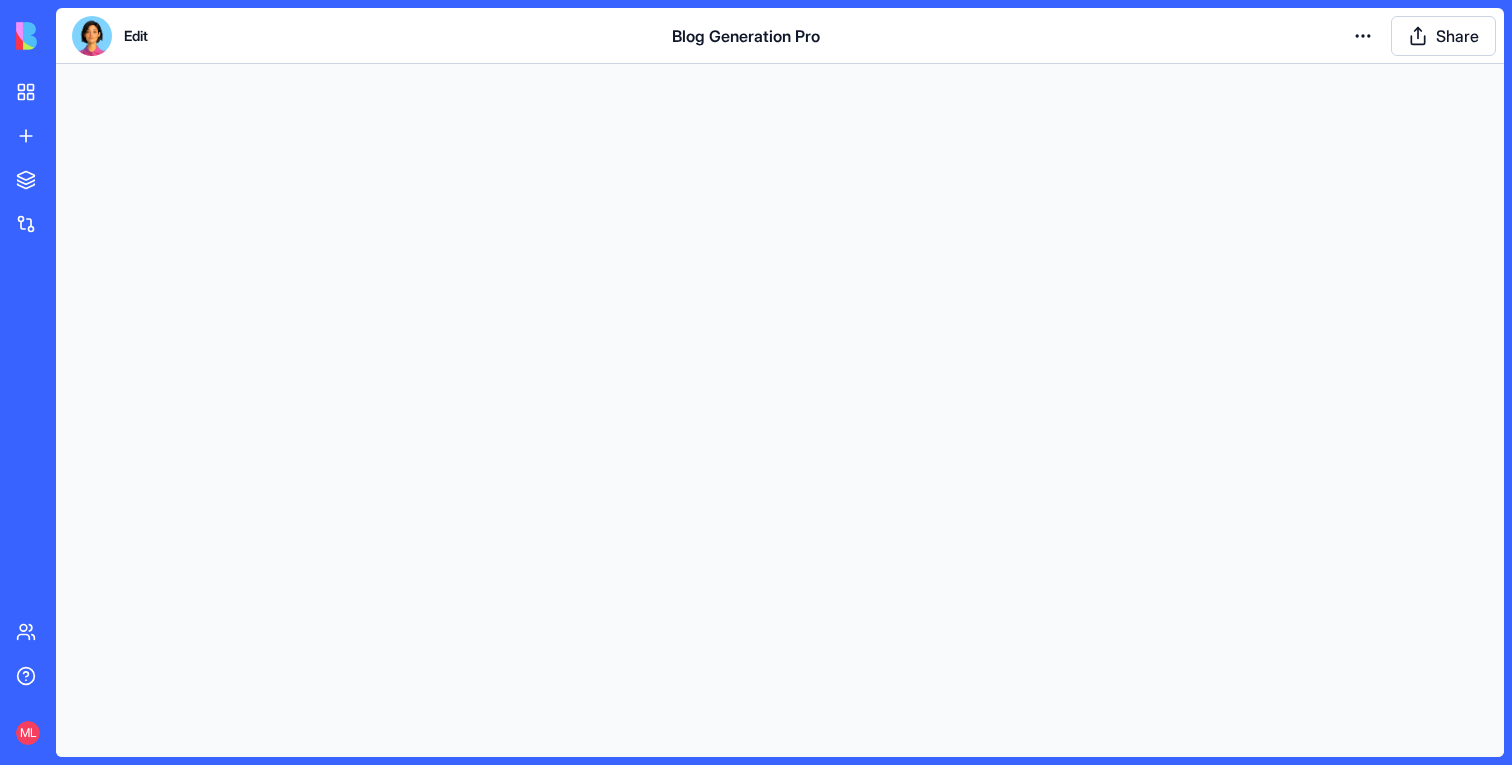 scroll, scrollTop: 0, scrollLeft: 0, axis: both 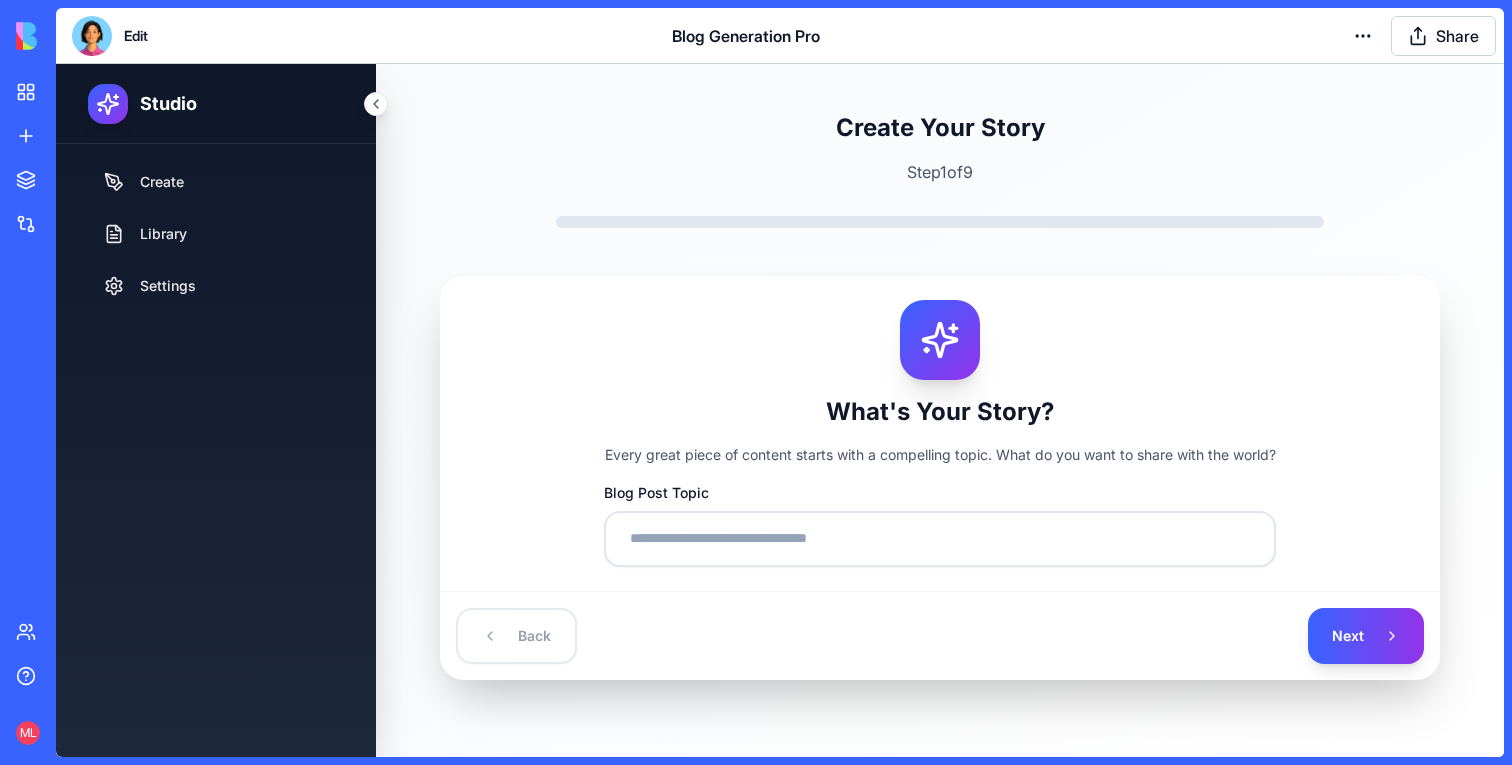 click at bounding box center [92, 36] 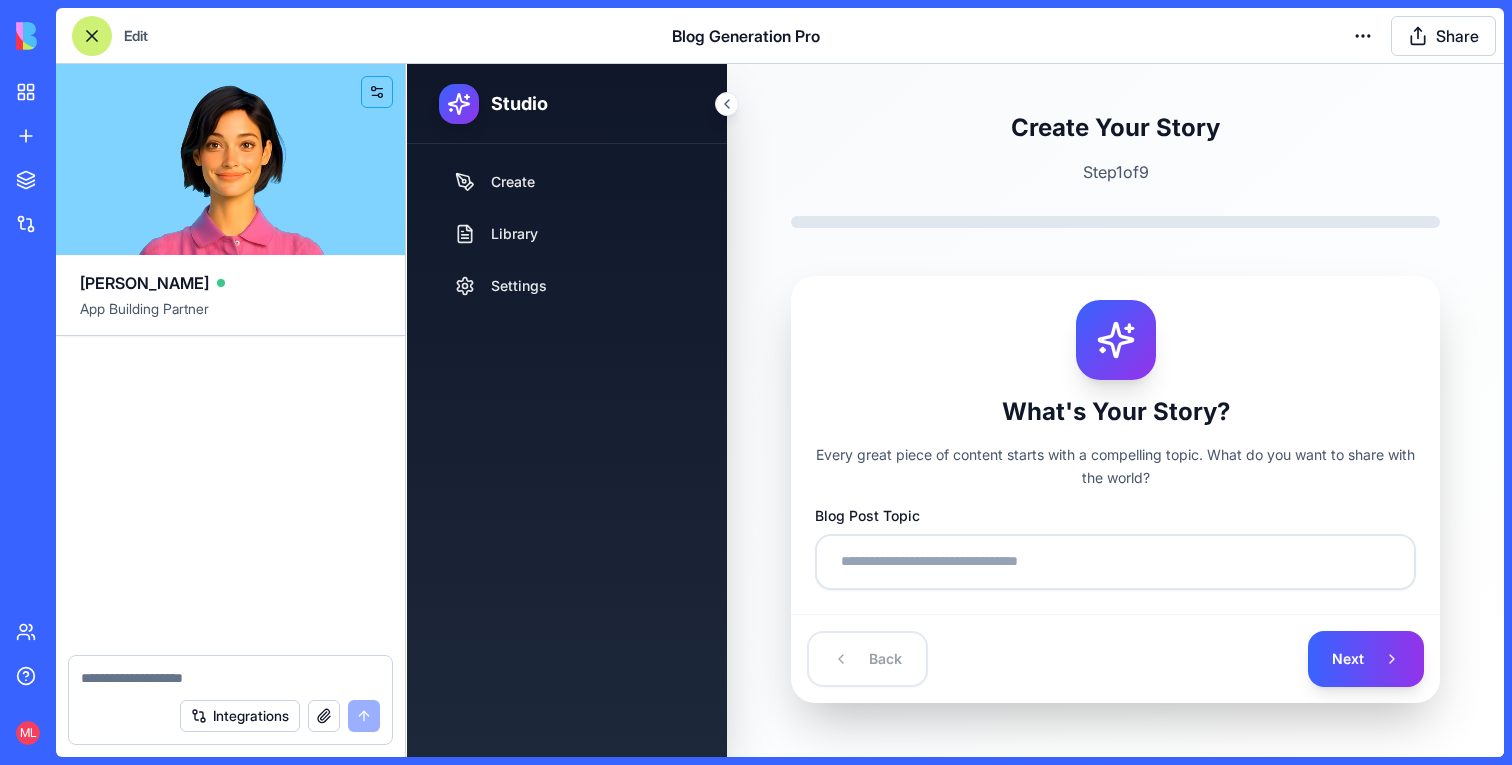 scroll, scrollTop: 94171, scrollLeft: 0, axis: vertical 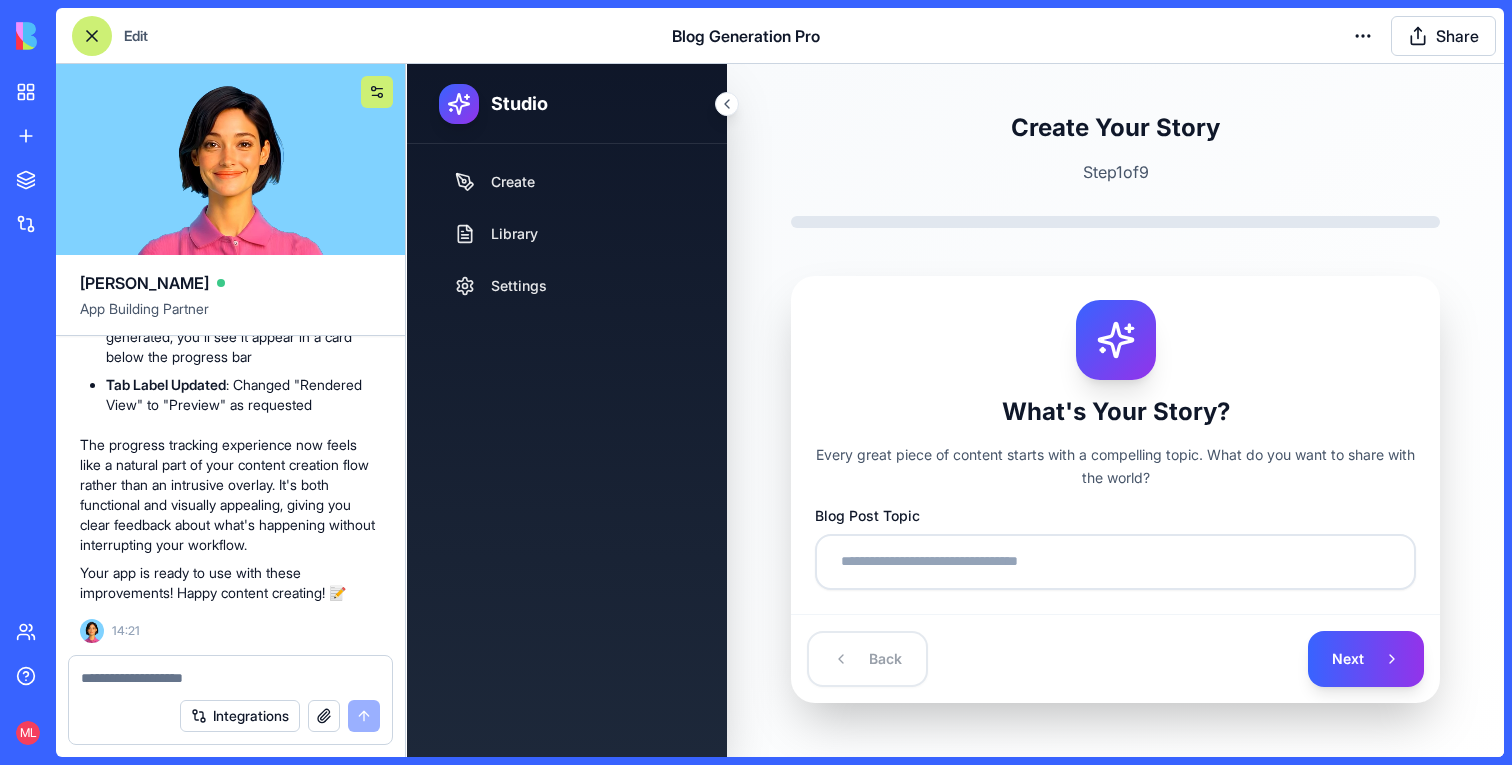 click at bounding box center (377, 92) 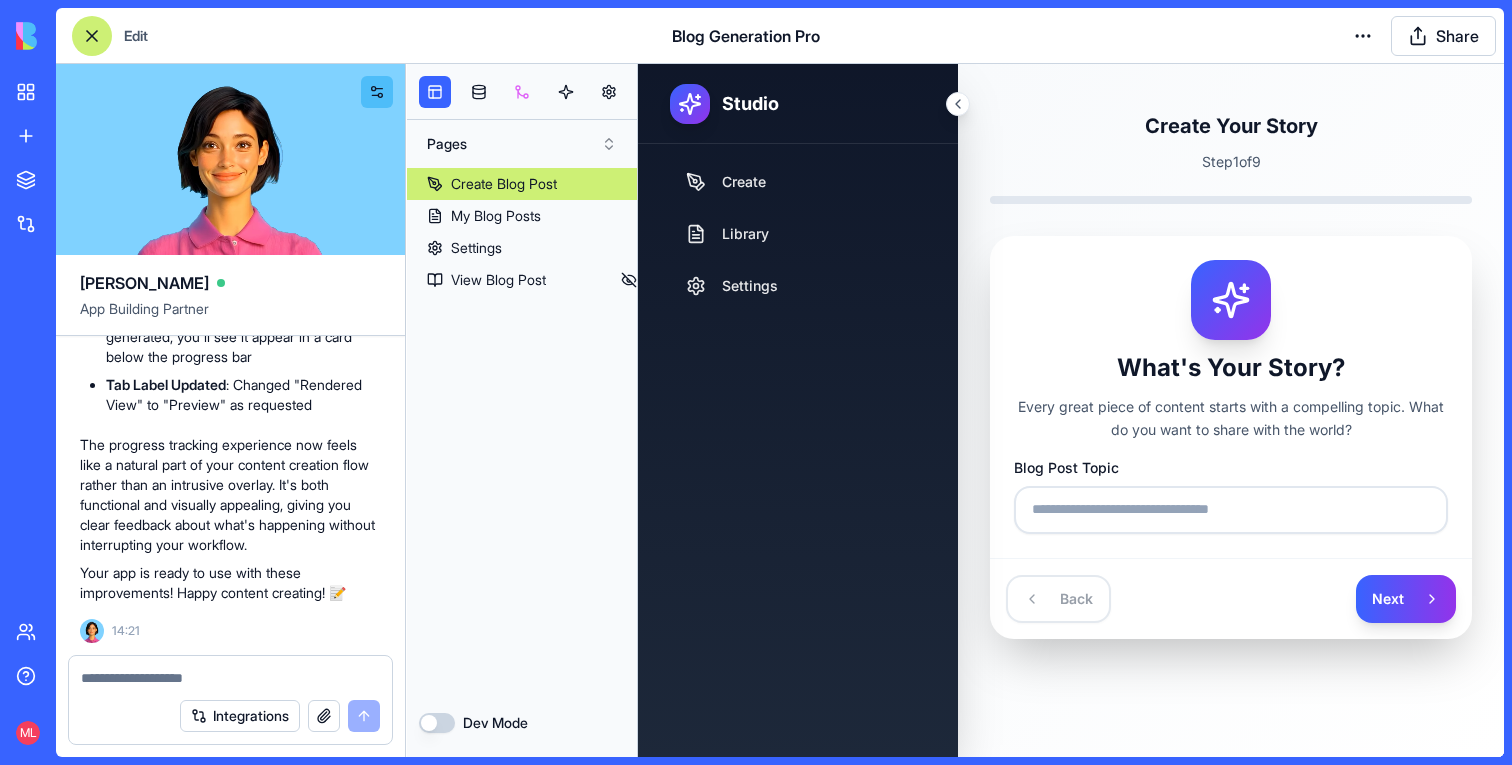 click at bounding box center [522, 92] 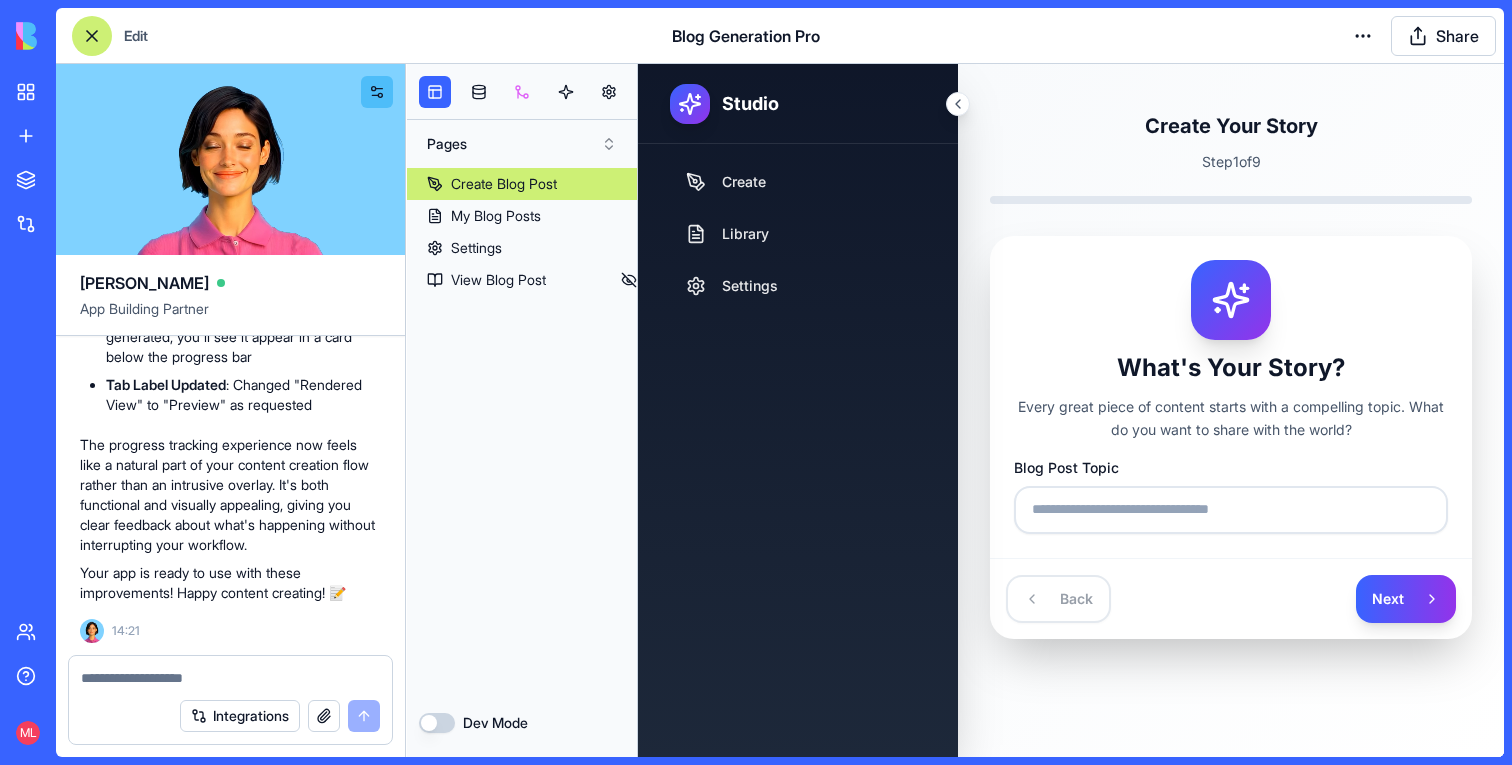 click at bounding box center [522, 92] 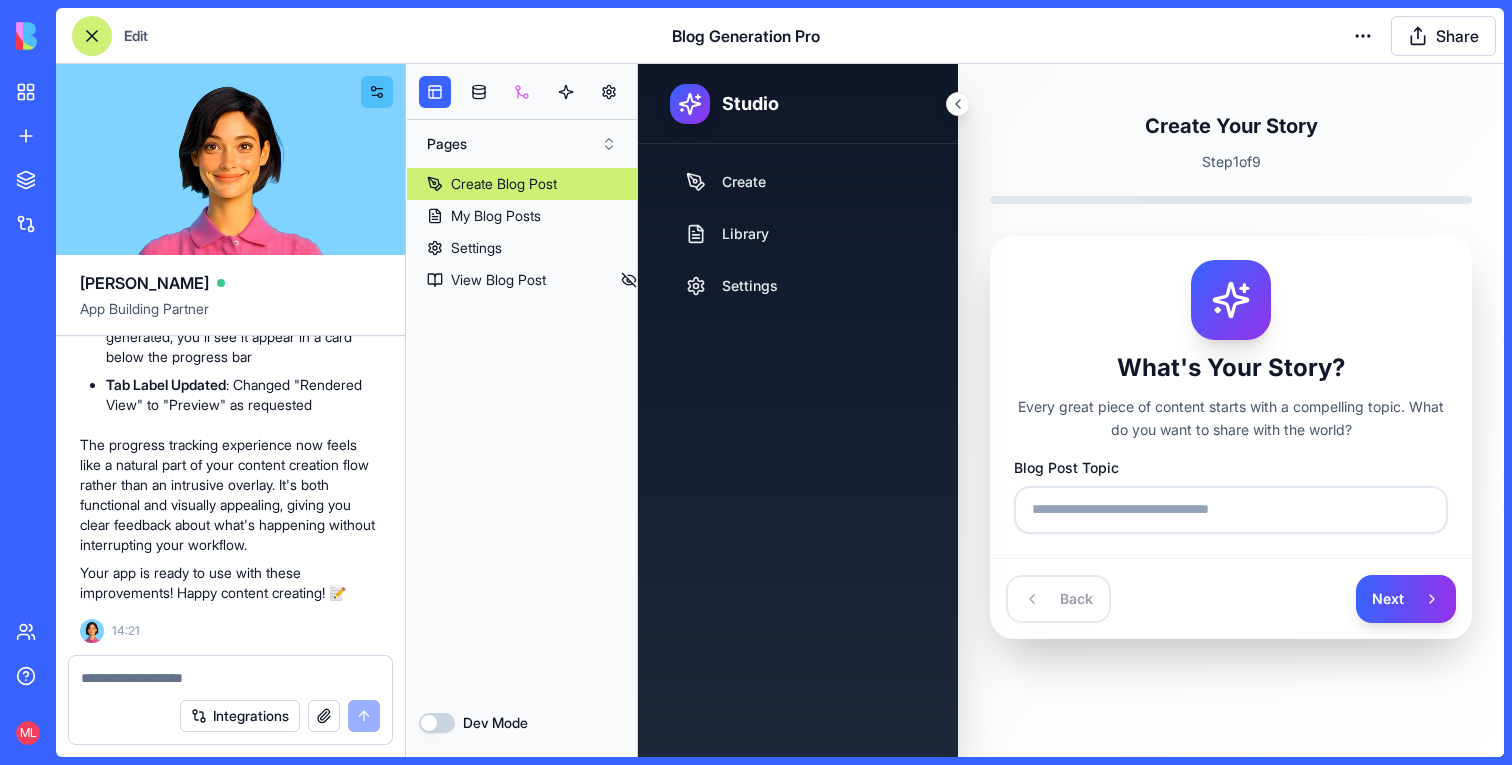 click at bounding box center [522, 92] 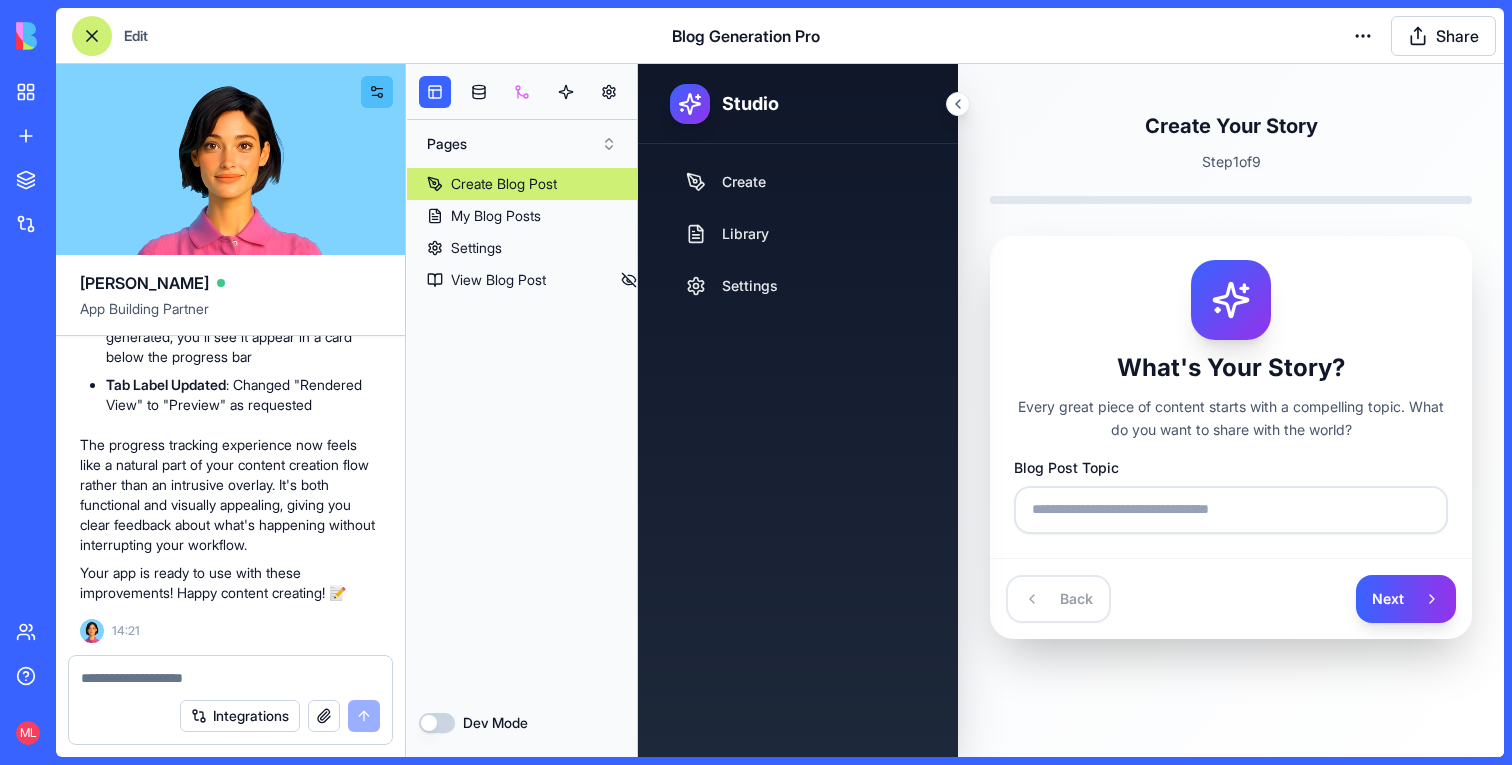 click at bounding box center [522, 92] 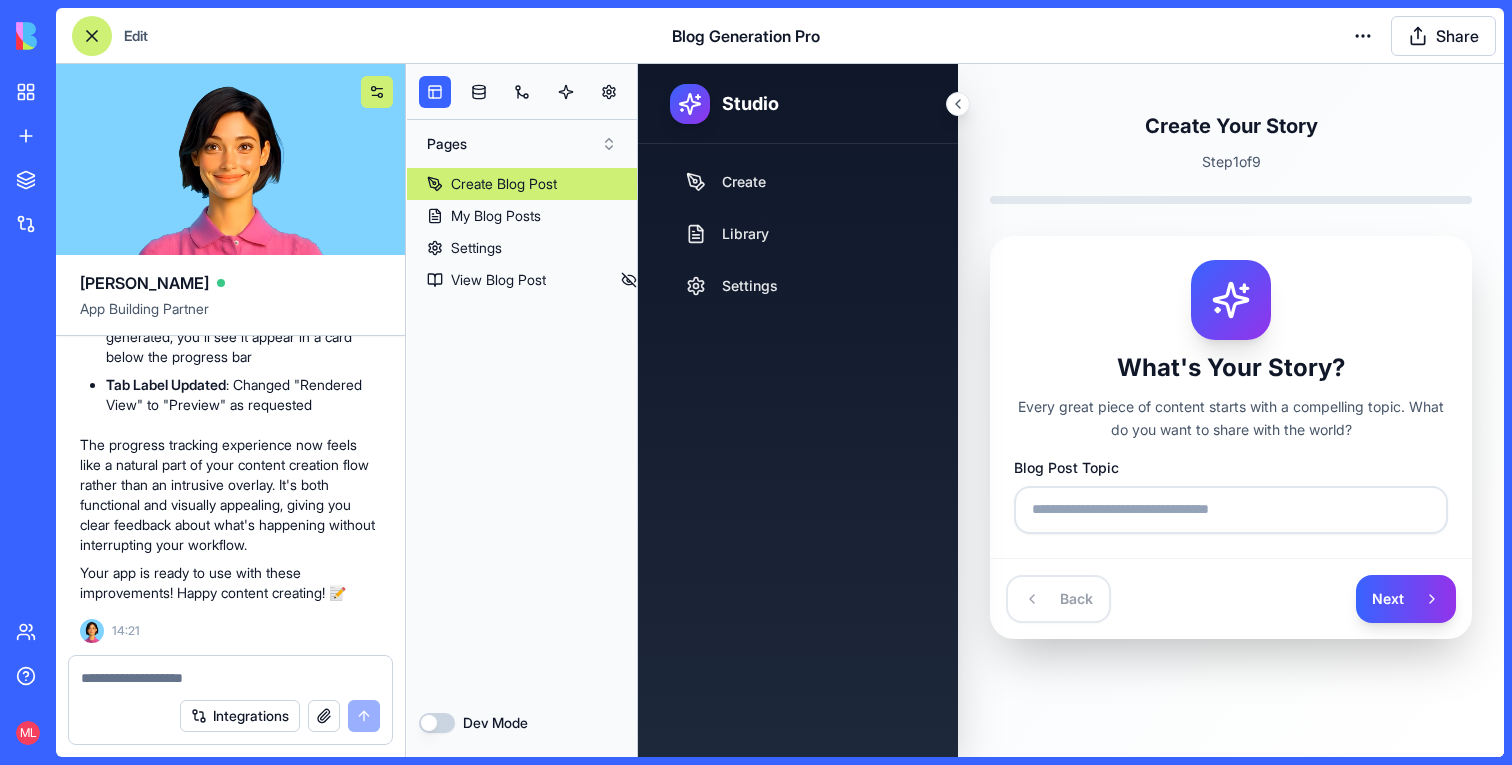 click at bounding box center (377, 92) 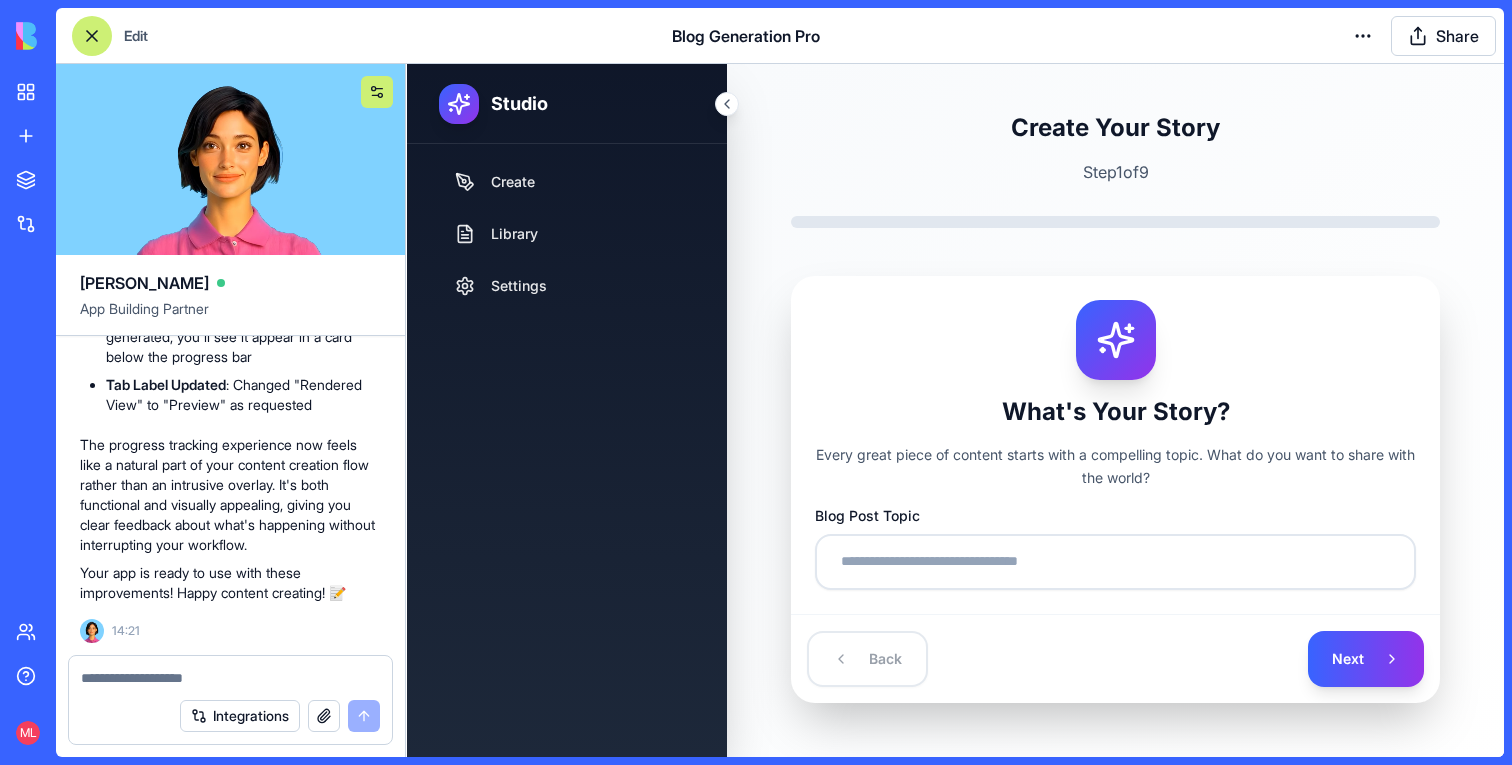 click at bounding box center (377, 92) 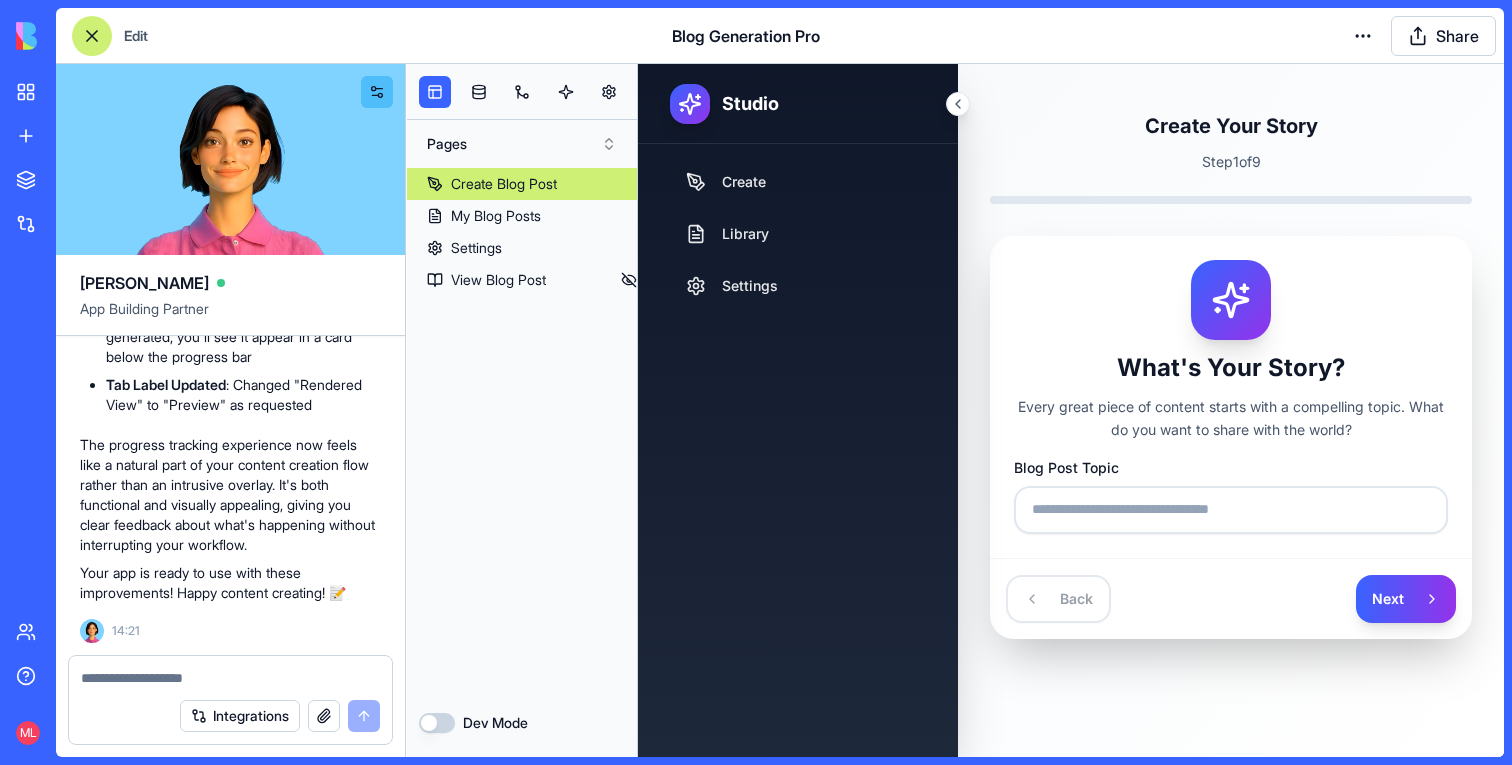 click at bounding box center (92, 36) 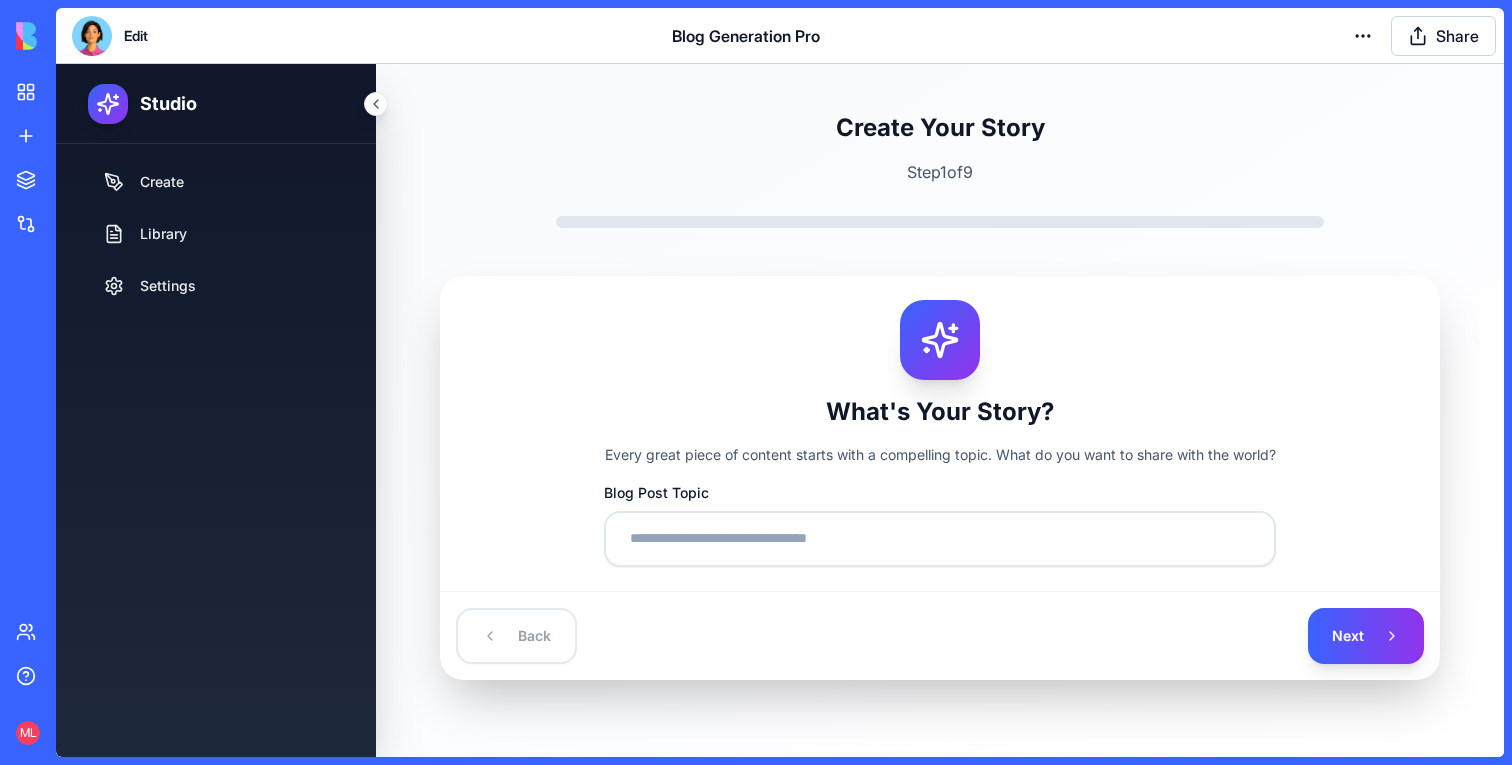 click at bounding box center [92, 36] 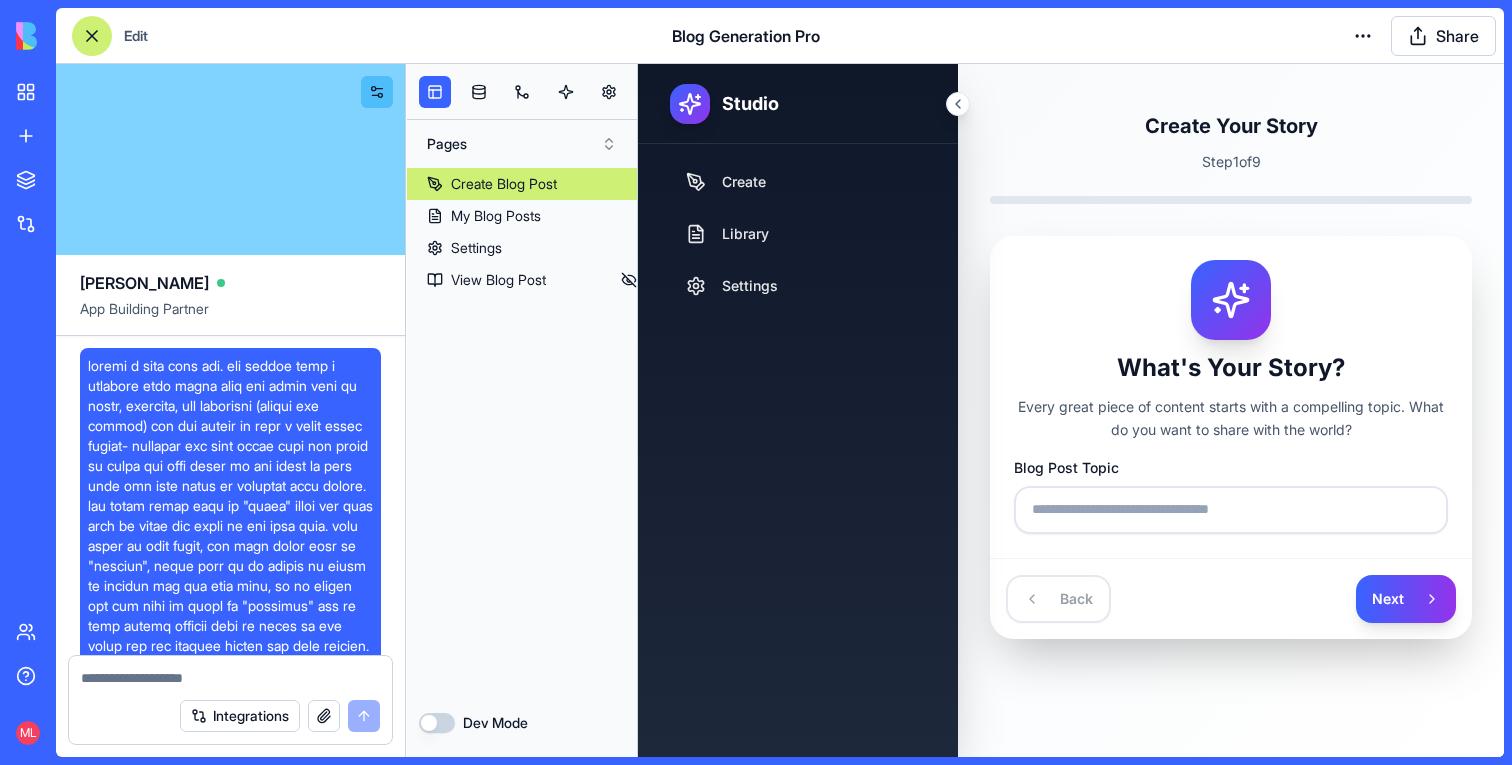 scroll, scrollTop: 94171, scrollLeft: 0, axis: vertical 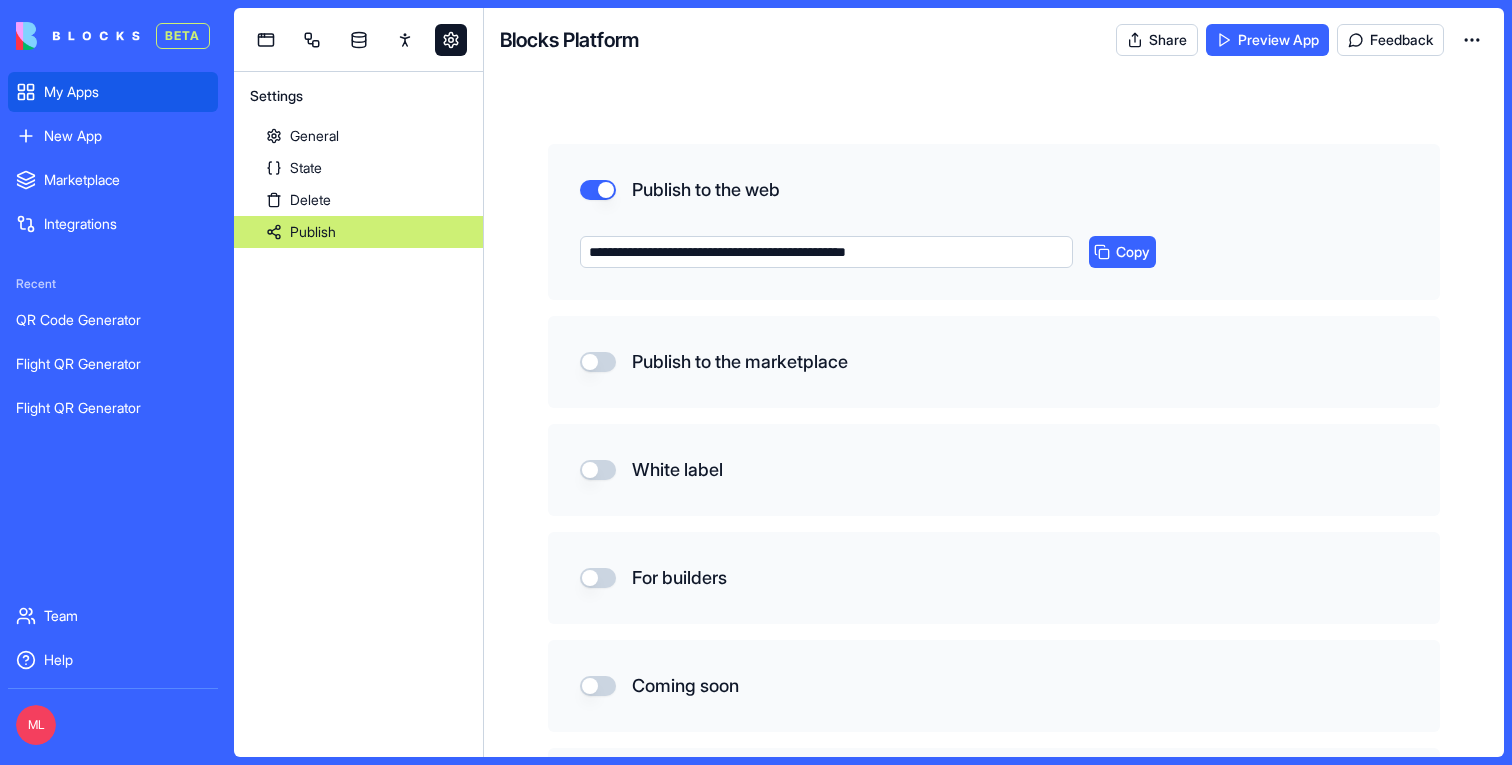 click on "My Apps" at bounding box center [127, 92] 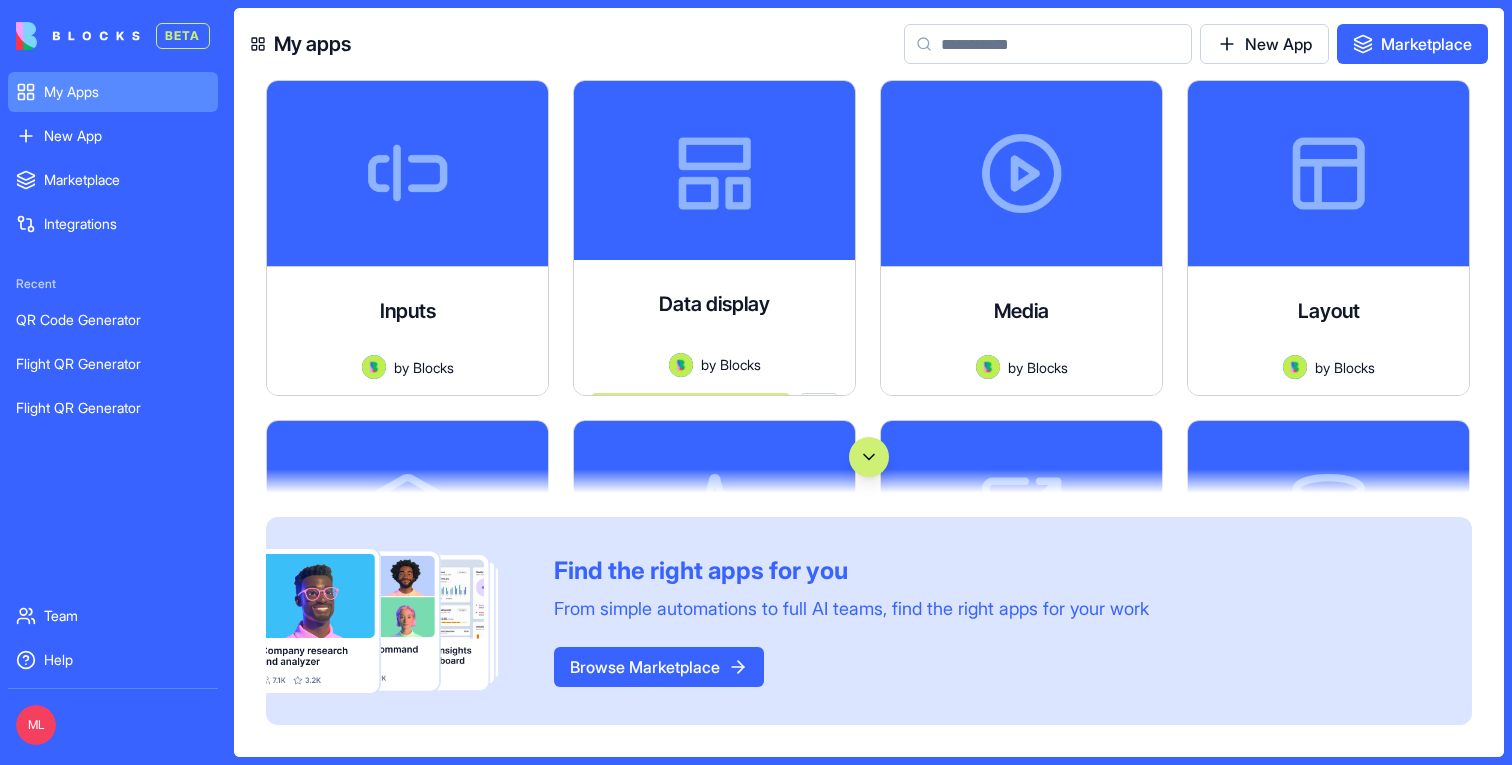 click at bounding box center (1048, 44) 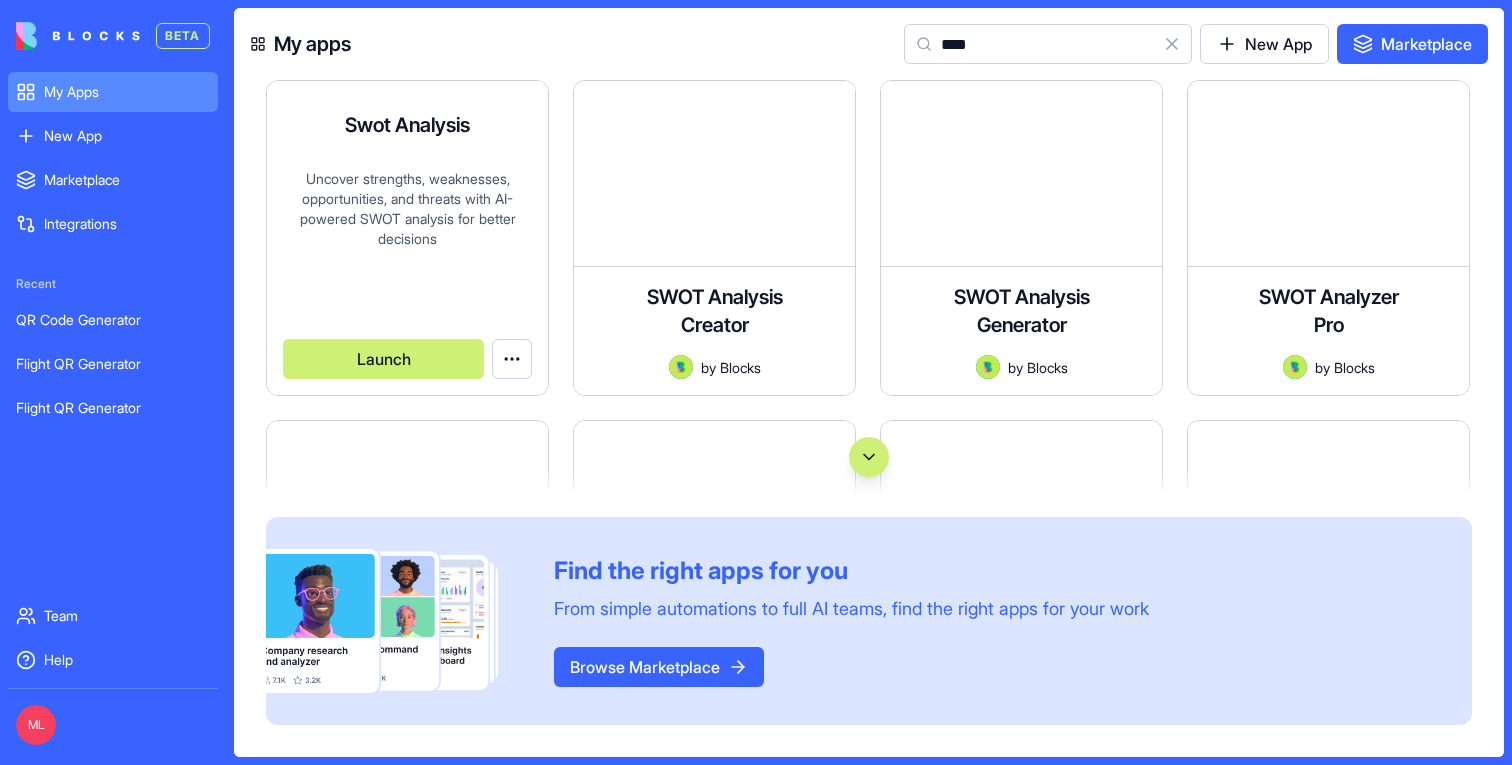 type on "****" 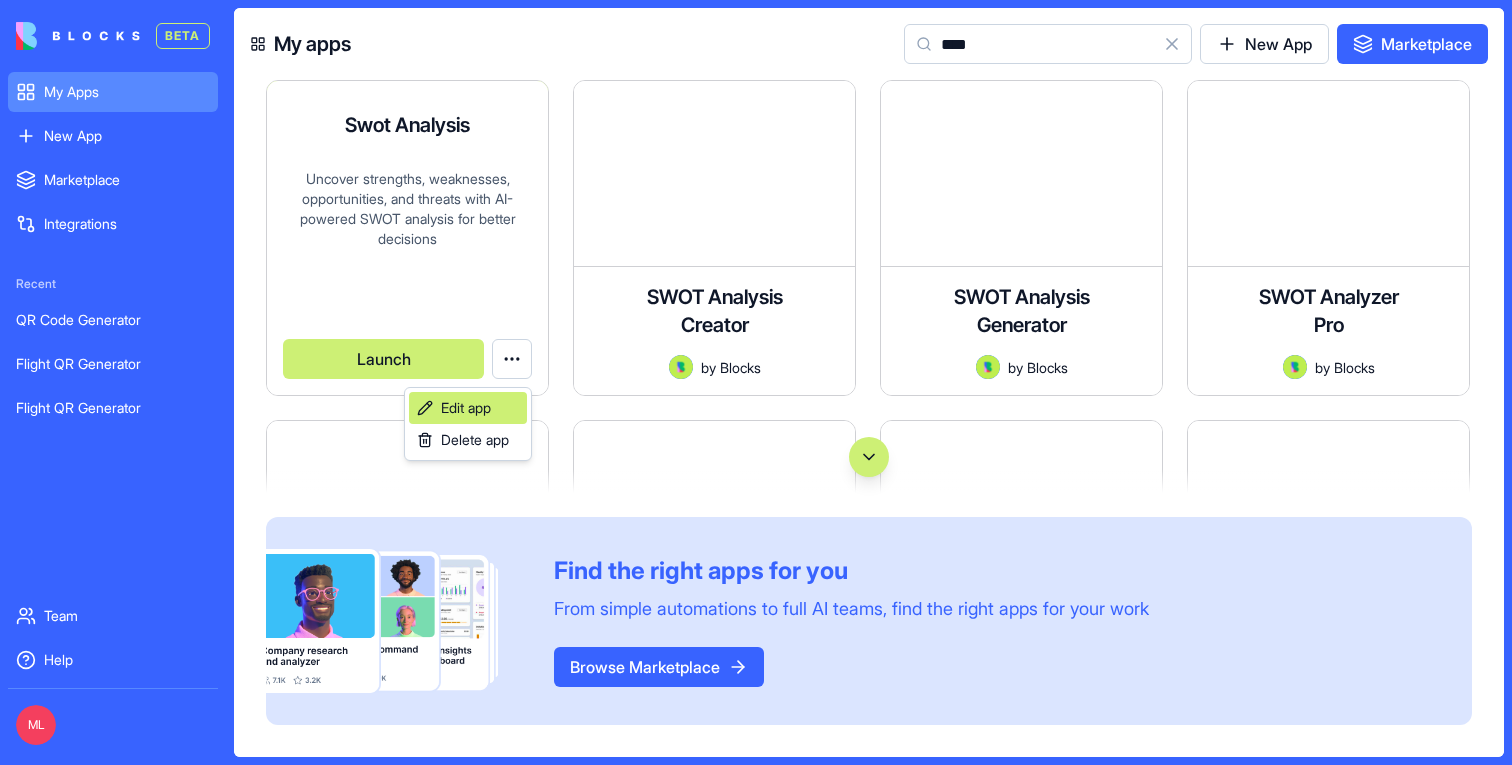 click on "Edit app" at bounding box center [466, 408] 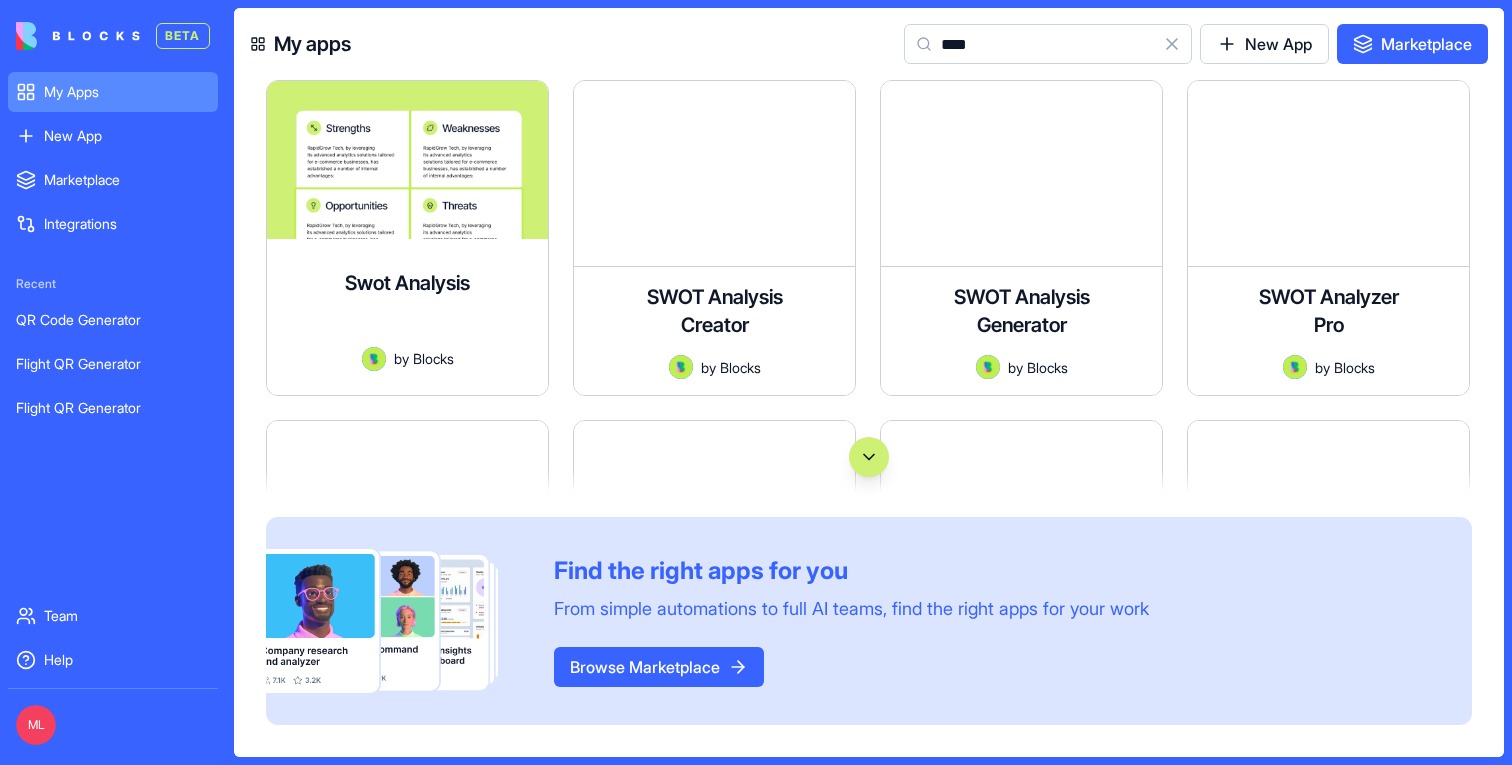 scroll, scrollTop: 15, scrollLeft: 0, axis: vertical 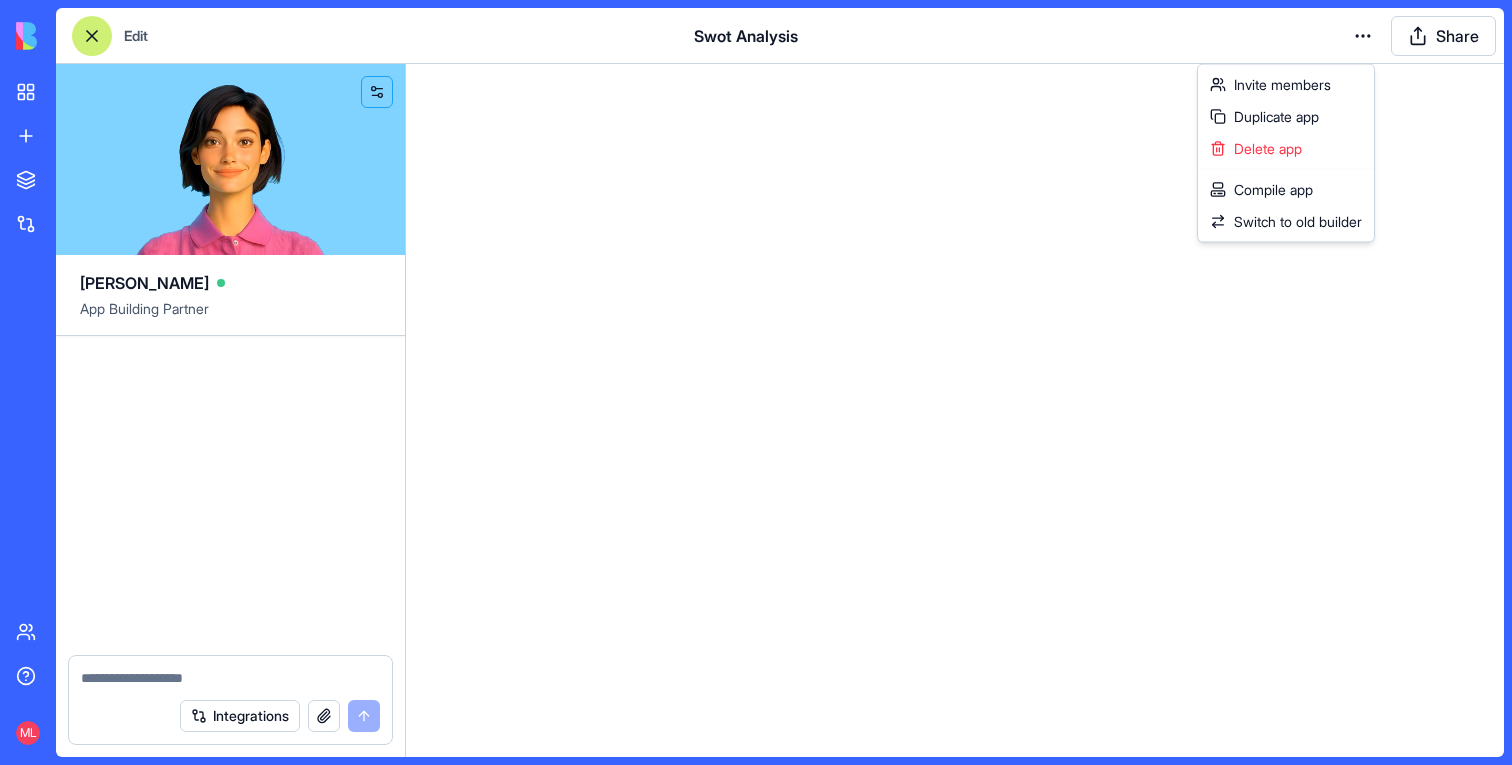 click on "My Apps New App
To pick up a draggable item, press the space bar.
While dragging, use the arrow keys to move the item.
Press space again to drop the item in its new position, or press escape to cancel.
Marketplace Integrations Team Help ML Edit Swot Analysis Share Ella App Building Partner Integrations
Invite members Duplicate app Delete app Compile app Switch to old builder" at bounding box center (756, 382) 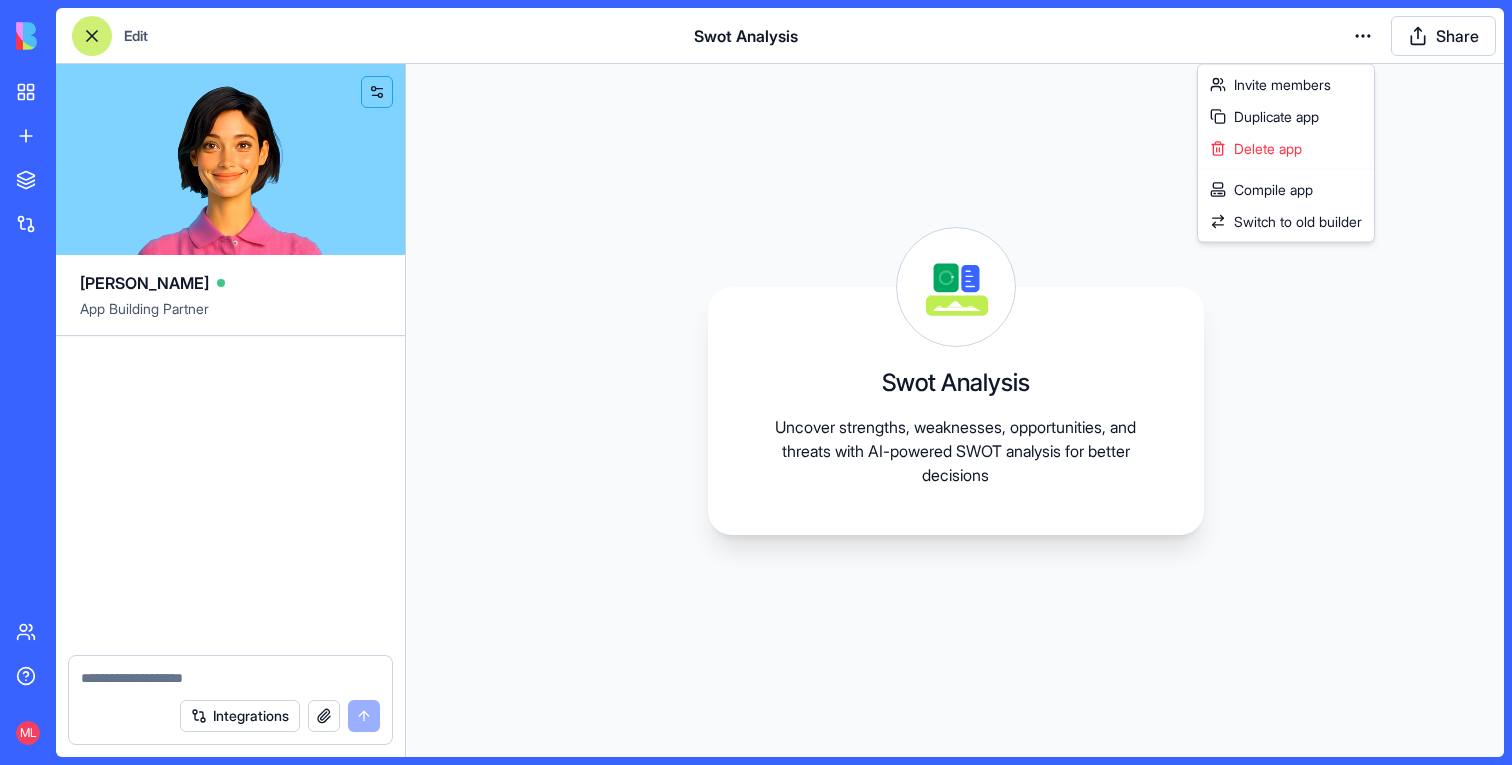 click on "My Apps New App
To pick up a draggable item, press the space bar.
While dragging, use the arrow keys to move the item.
Press space again to drop the item in its new position, or press escape to cancel.
Marketplace Integrations Team Help ML Edit Swot Analysis Share Ella App Building Partner Integrations Swot Analysis Uncover strengths, weaknesses, opportunities, and threats with AI-powered SWOT analysis for better decisions
Invite members Duplicate app Delete app Compile app Switch to old builder" at bounding box center [756, 382] 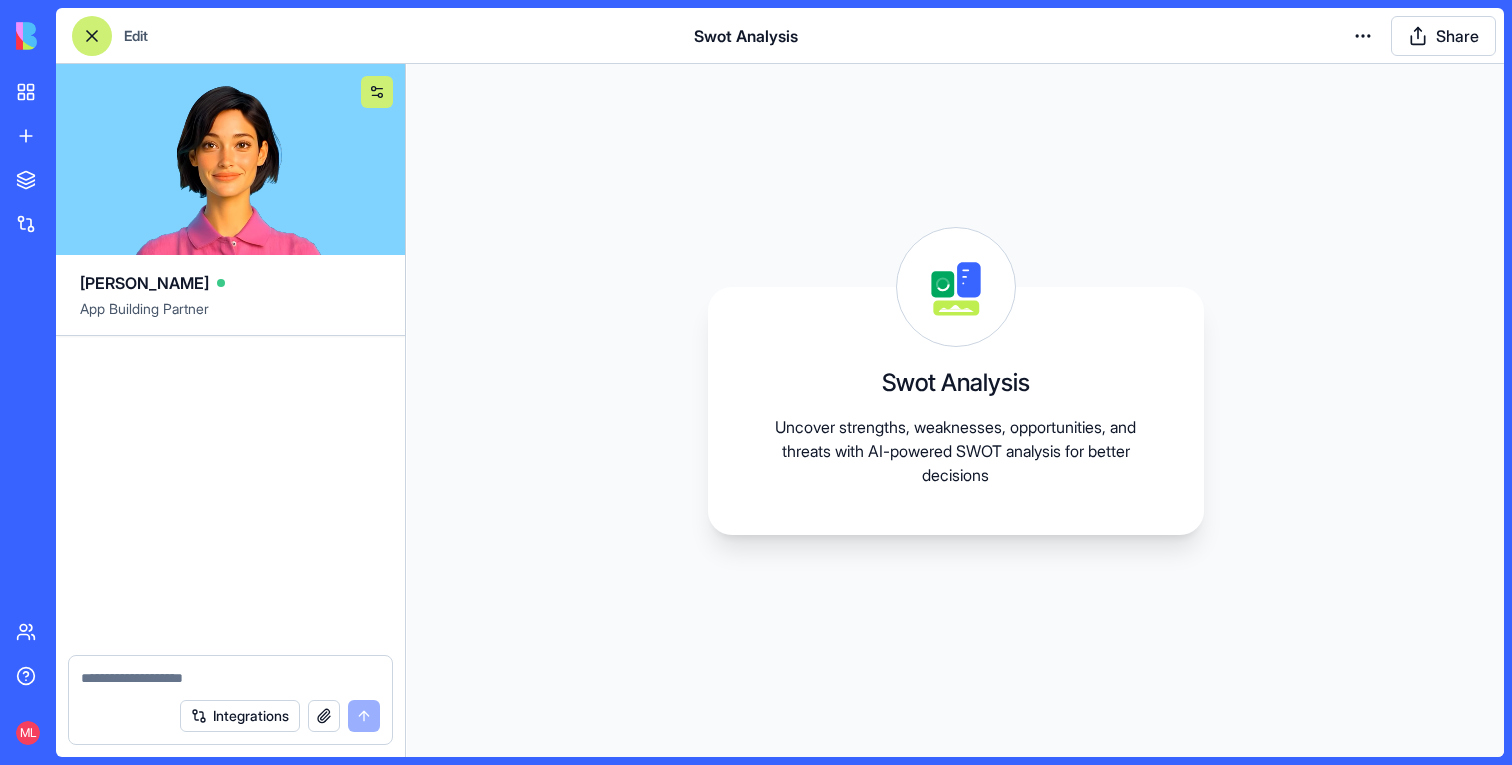 click at bounding box center (377, 92) 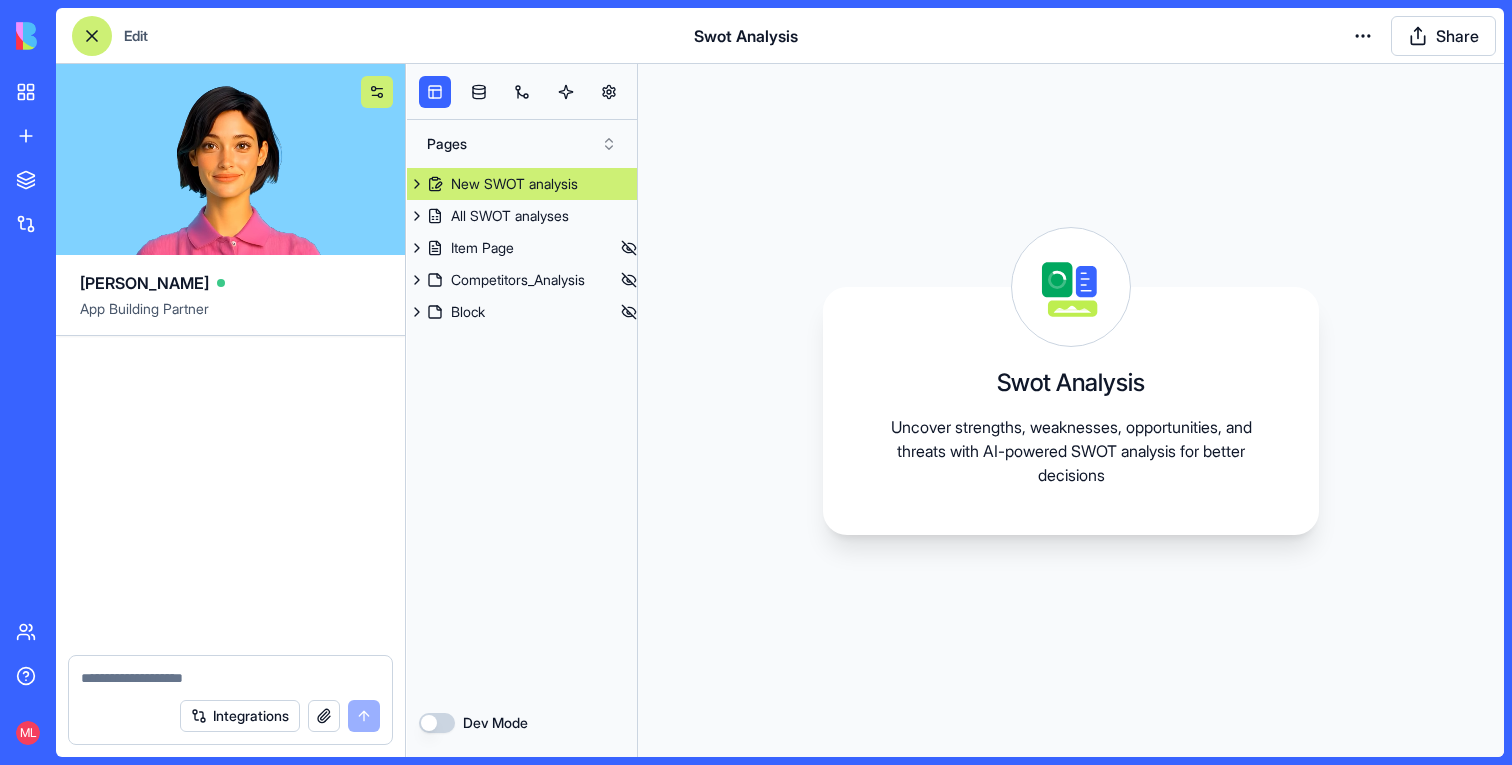 click at bounding box center [377, 92] 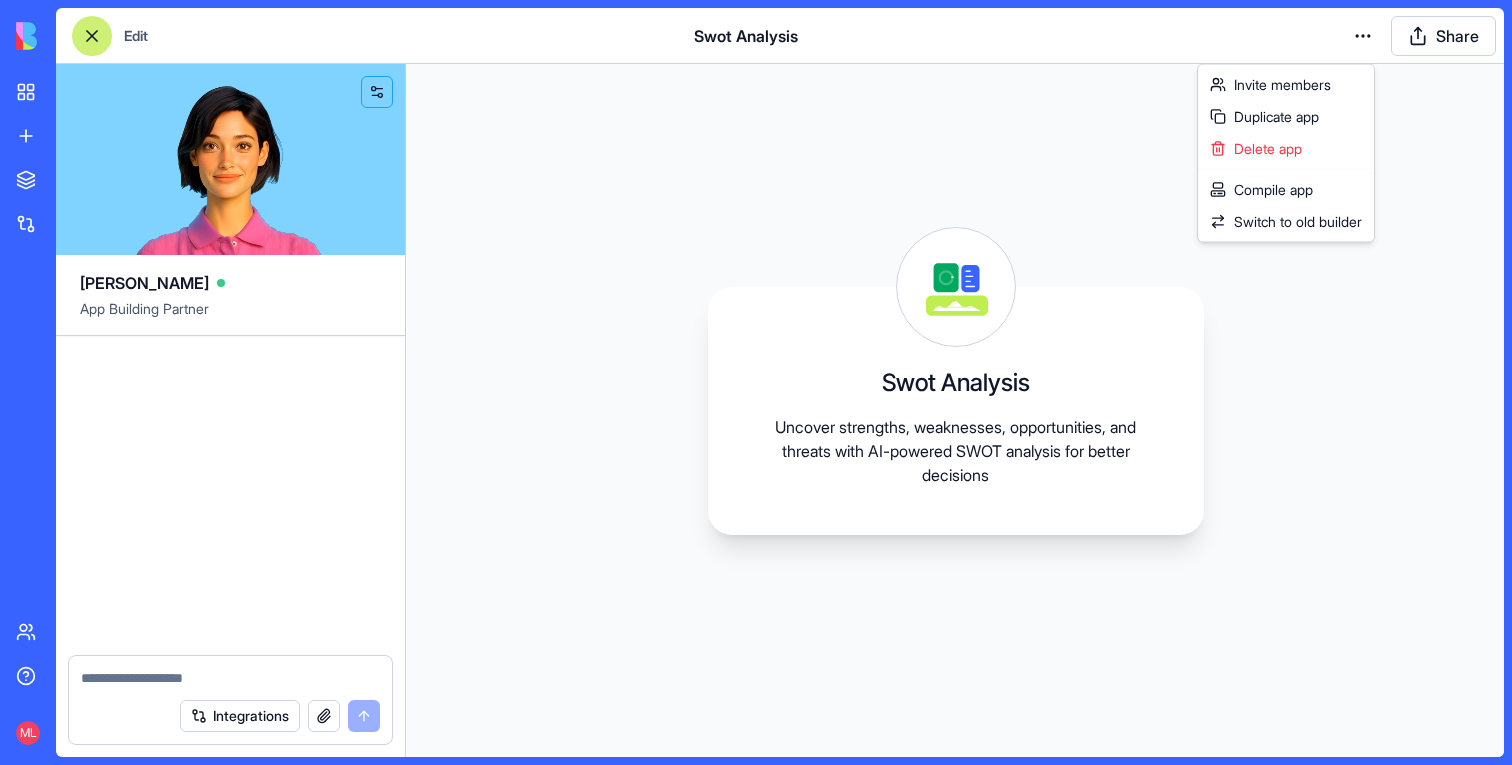 click on "My Apps New App
To pick up a draggable item, press the space bar.
While dragging, use the arrow keys to move the item.
Press space again to drop the item in its new position, or press escape to cancel.
Marketplace Integrations Team Help ML Edit Swot Analysis Share Ella App Building Partner Integrations Swot Analysis Uncover strengths, weaknesses, opportunities, and threats with AI-powered SWOT analysis for better decisions
Invite members Duplicate app Delete app Compile app Switch to old builder" at bounding box center (756, 382) 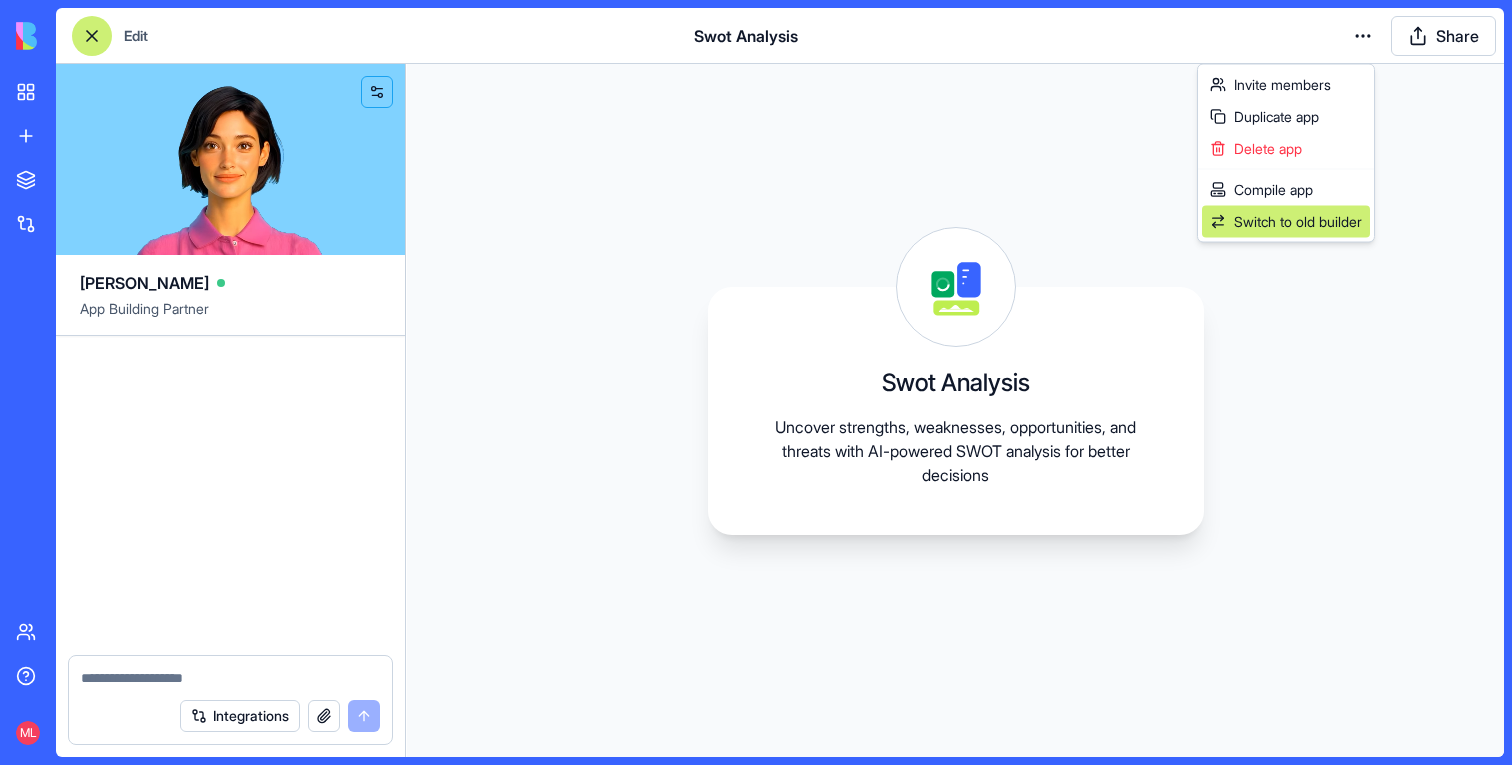 click on "Switch to old builder" at bounding box center (1298, 222) 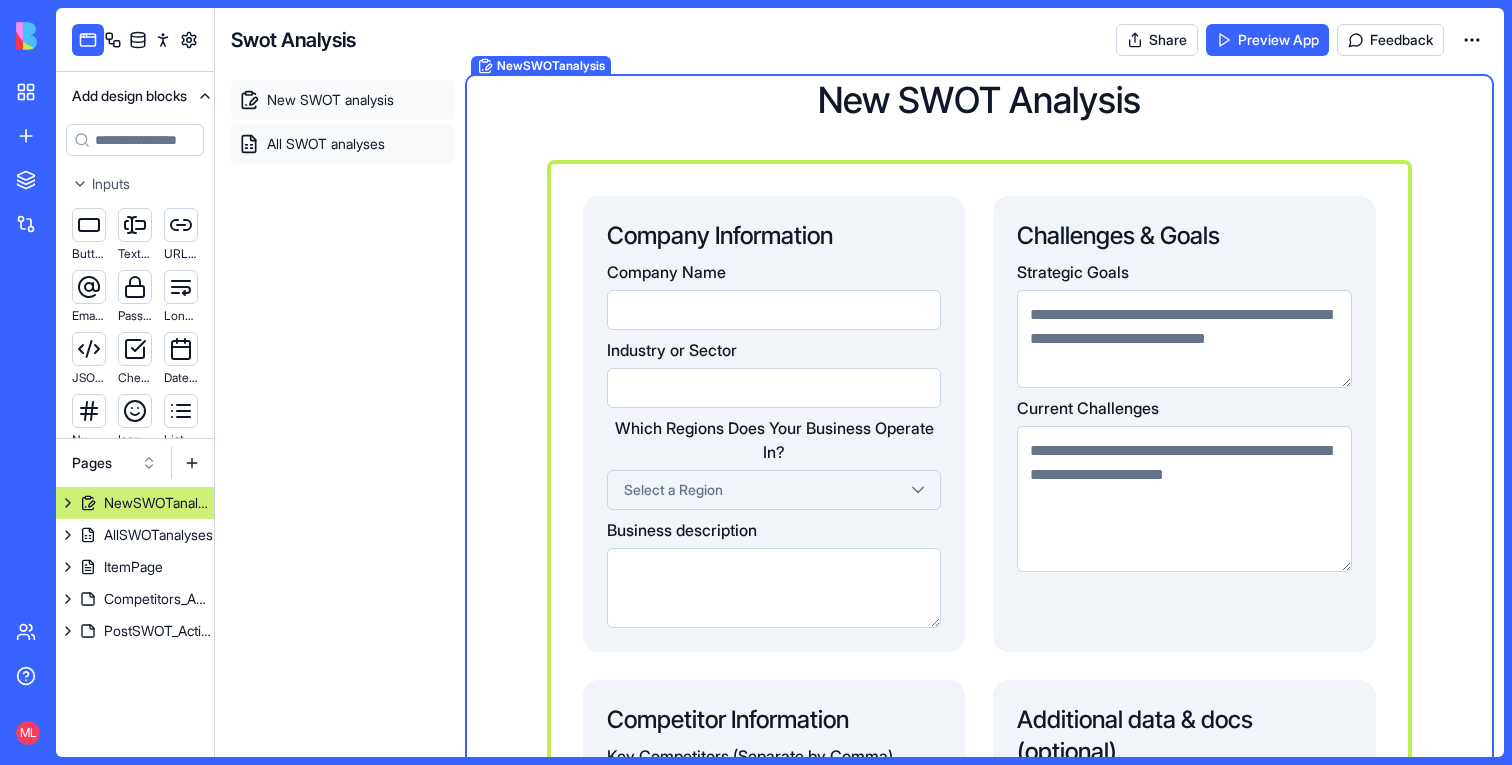 scroll, scrollTop: 0, scrollLeft: 0, axis: both 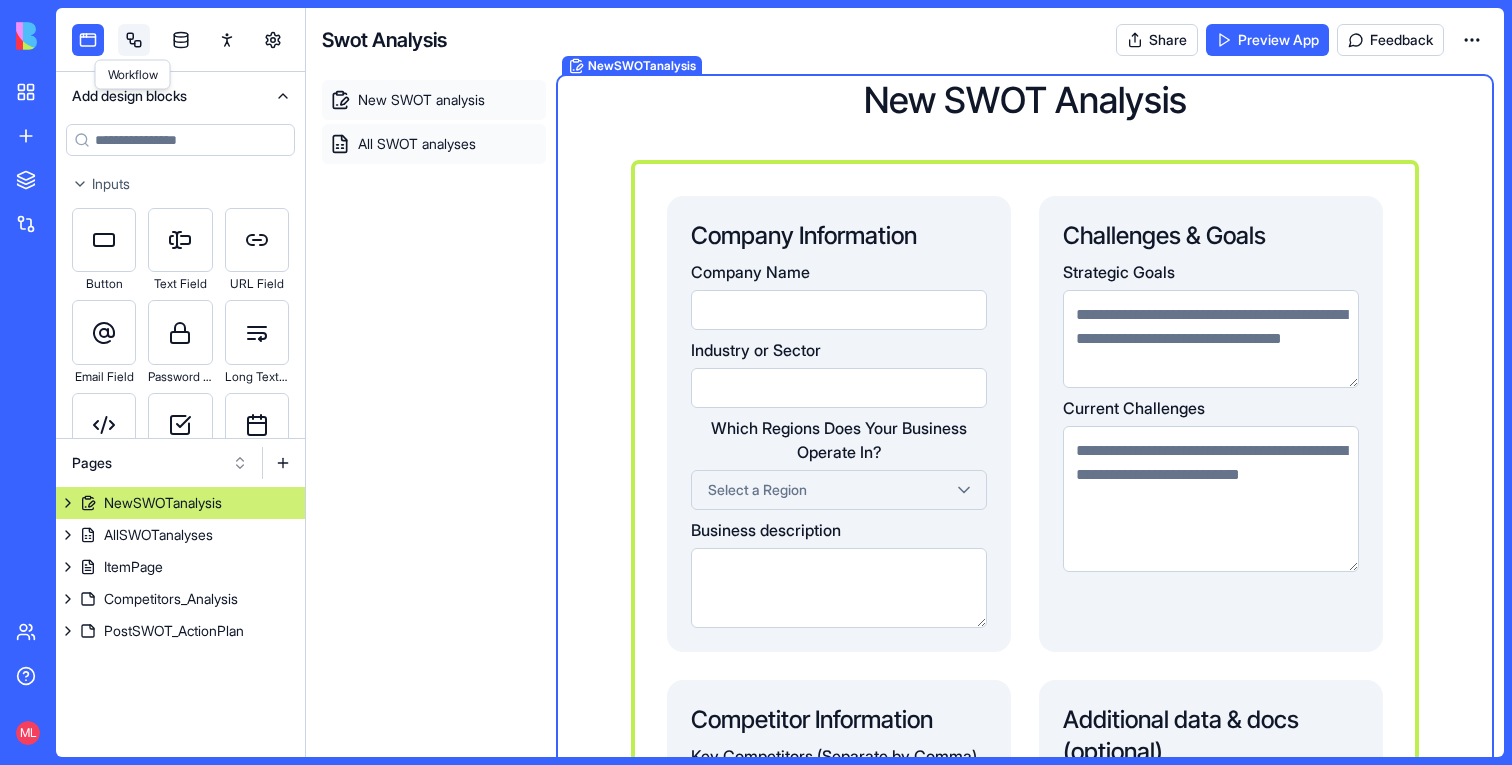 click at bounding box center (134, 40) 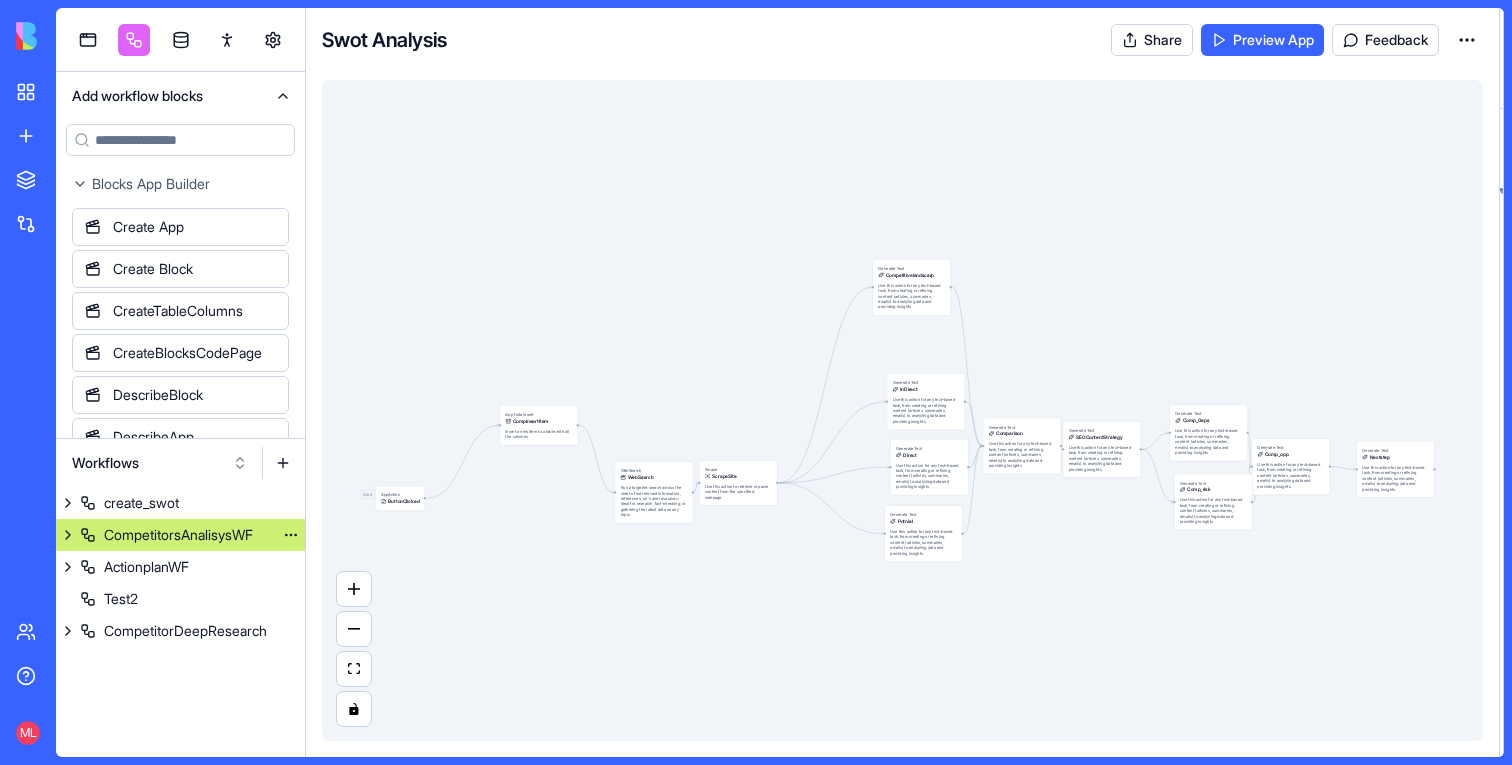click on "CompetitorsAnalisysWF" at bounding box center (178, 535) 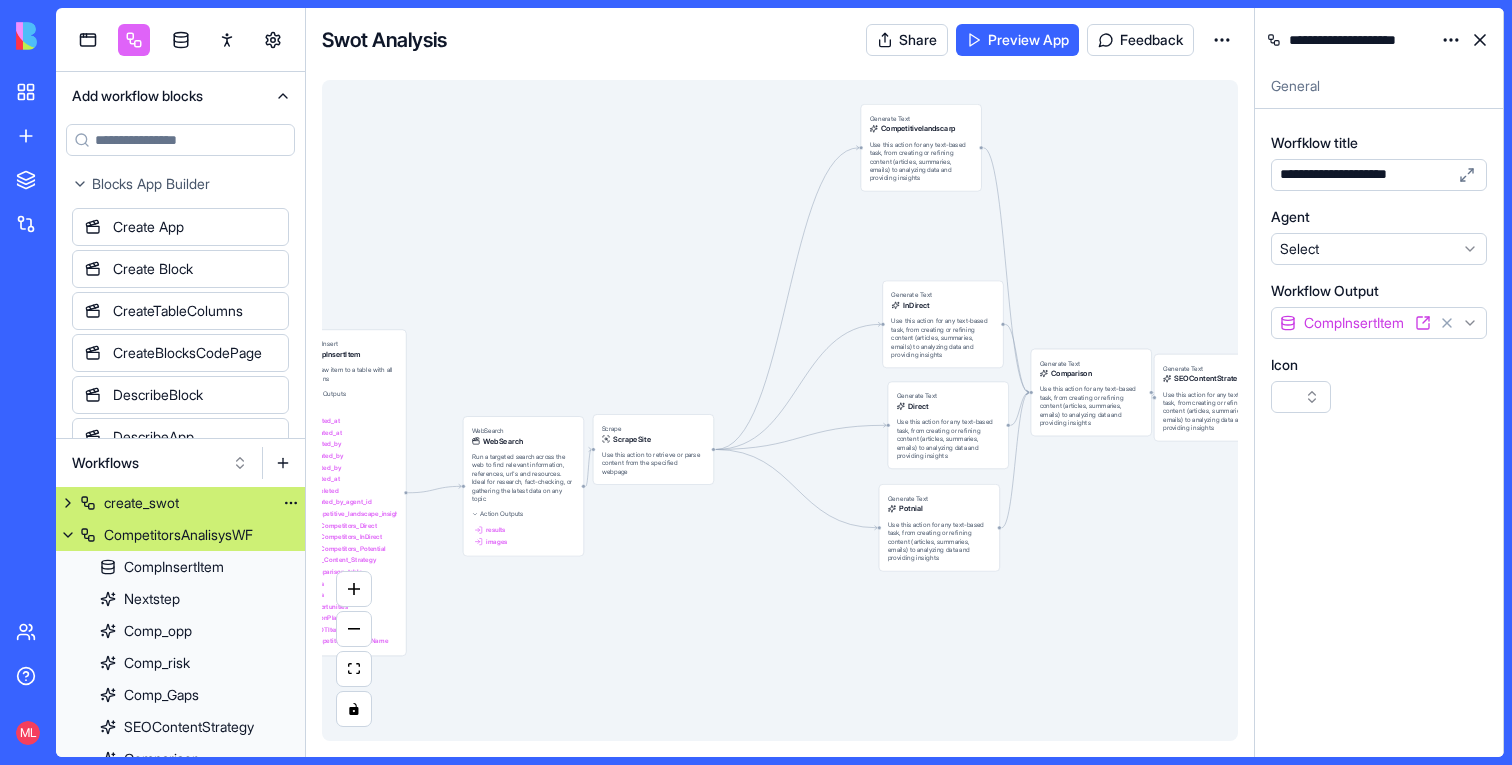 scroll, scrollTop: 338, scrollLeft: 0, axis: vertical 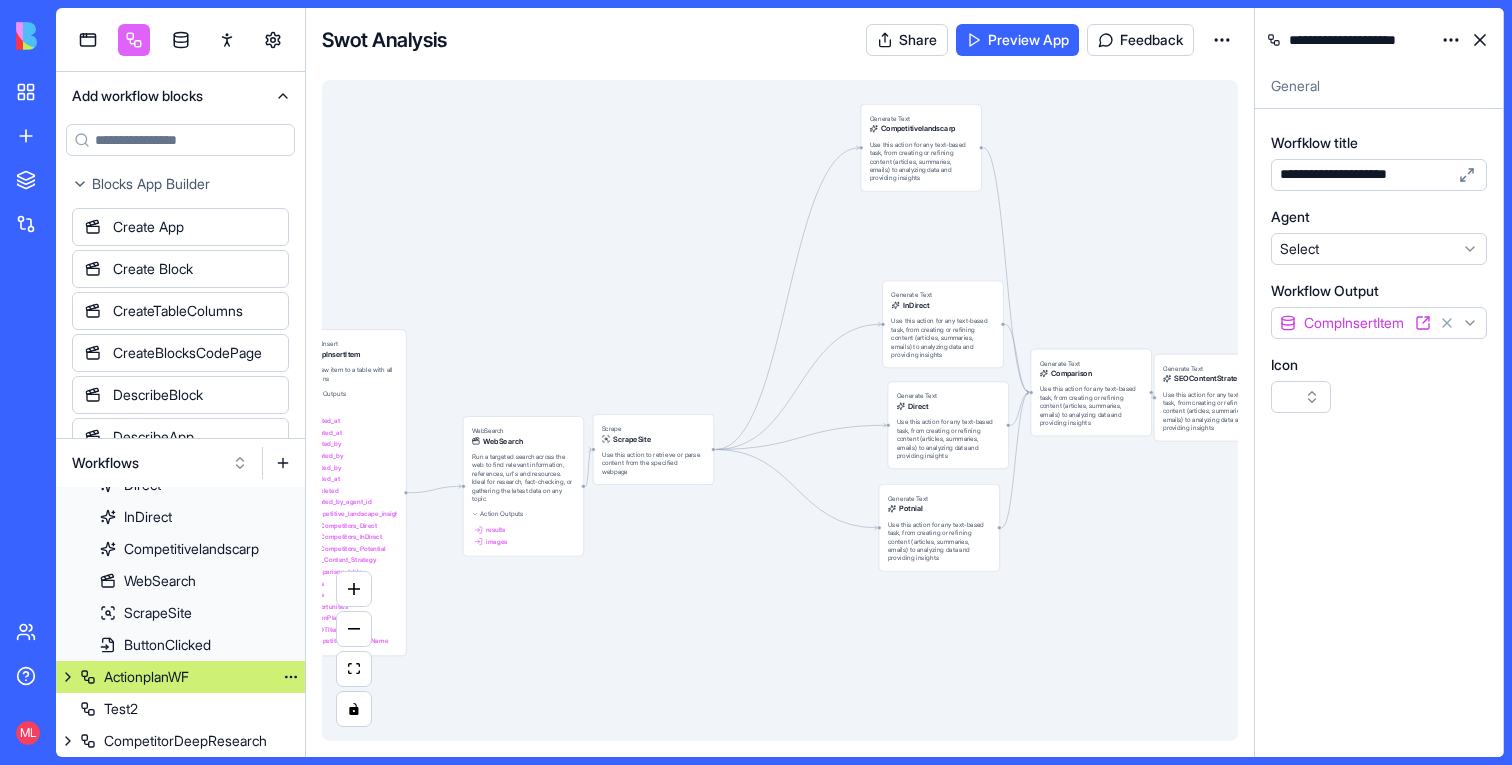 click on "ActionplanWF" at bounding box center [146, 677] 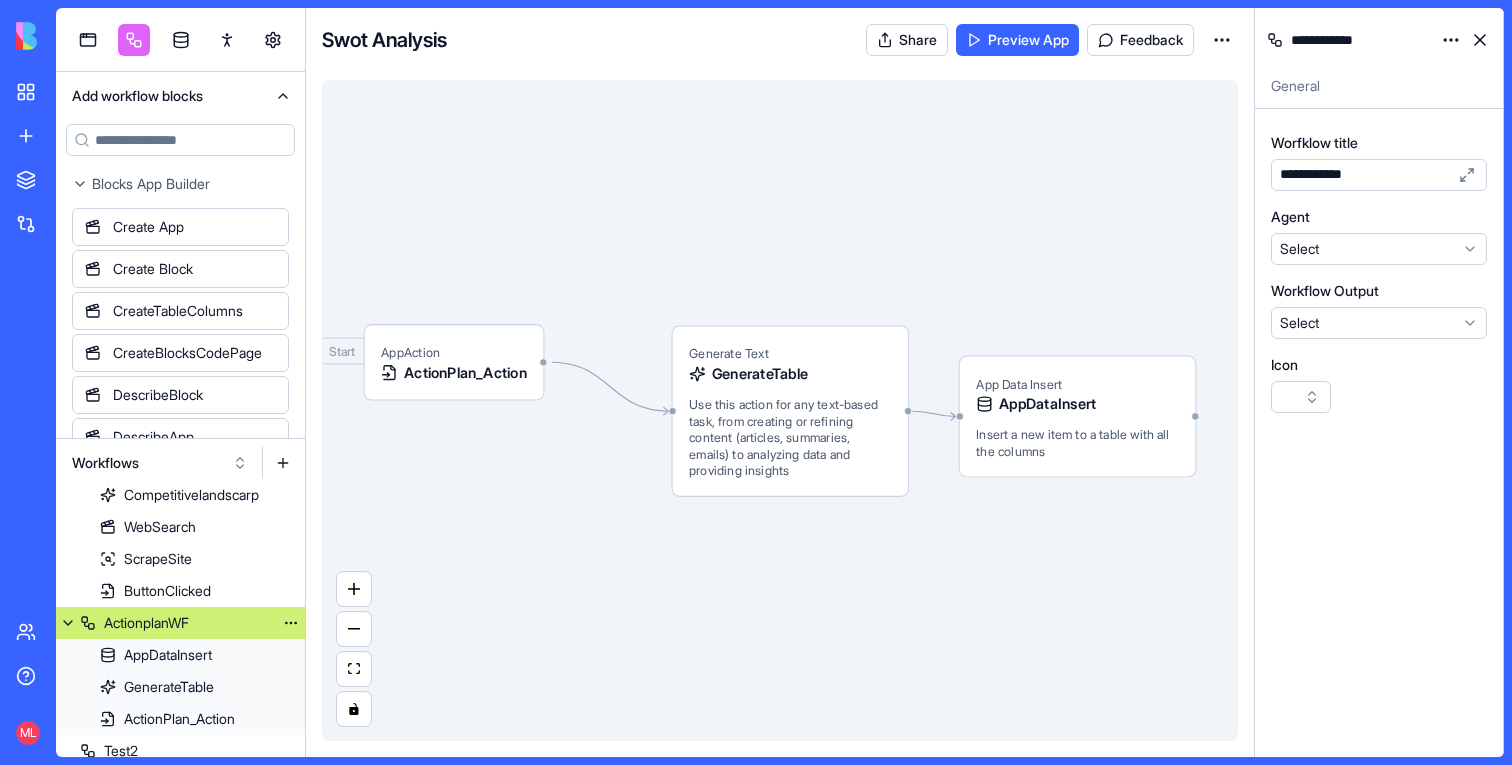 scroll, scrollTop: 393, scrollLeft: 0, axis: vertical 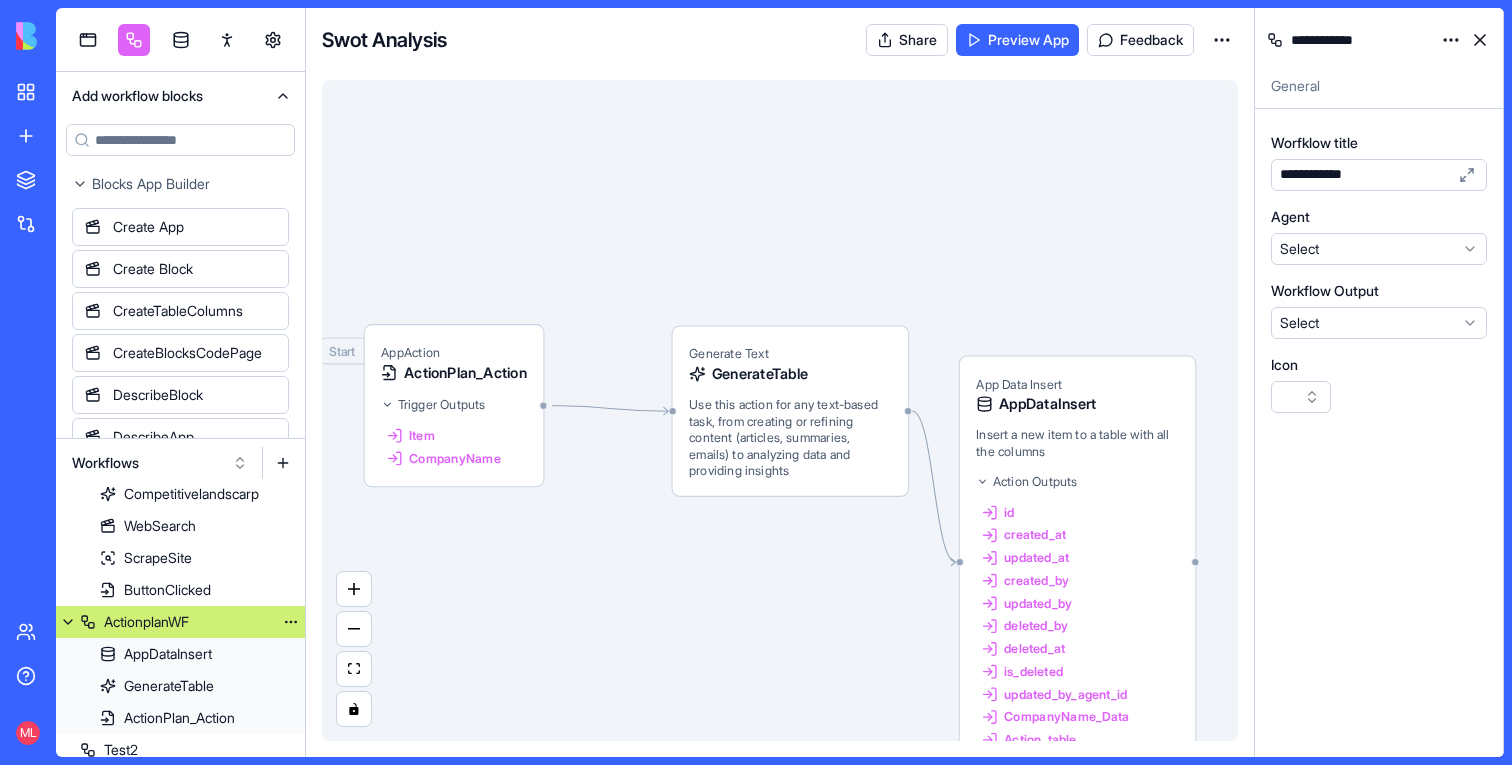 click on "ActionplanWF" at bounding box center (146, 622) 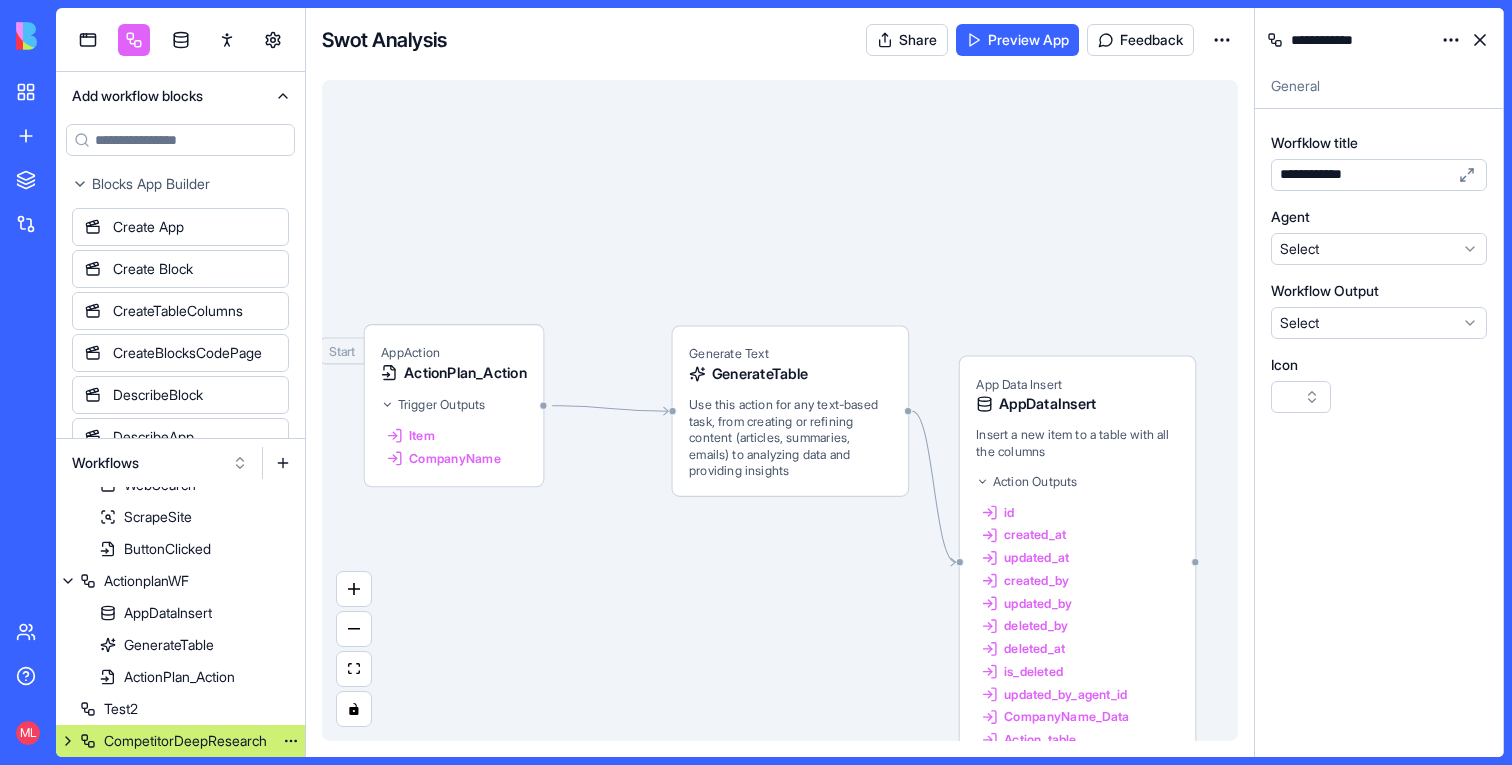 click on "CompetitorDeepResearch" at bounding box center (185, 741) 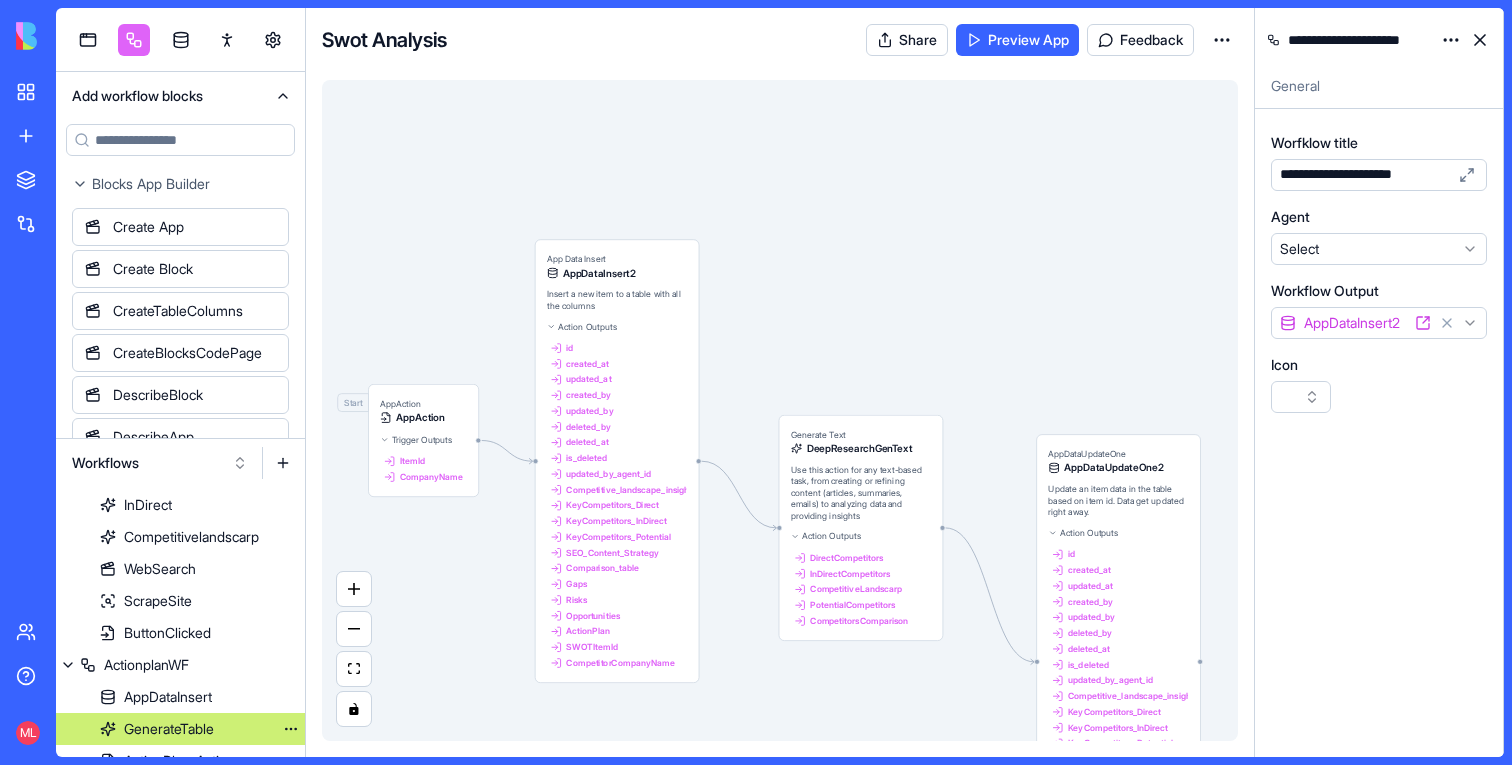 scroll, scrollTop: 0, scrollLeft: 0, axis: both 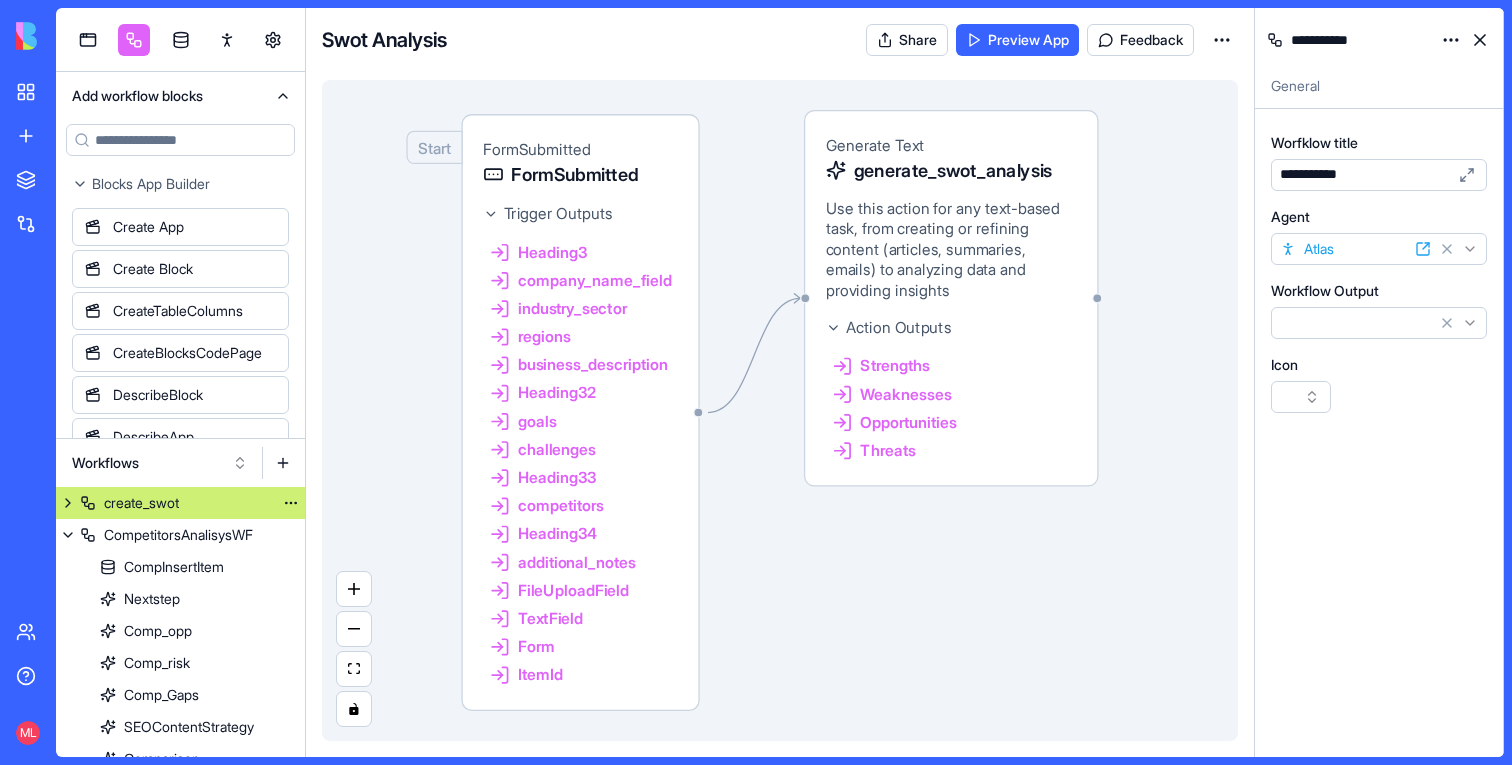 click on "create_swot" at bounding box center [180, 503] 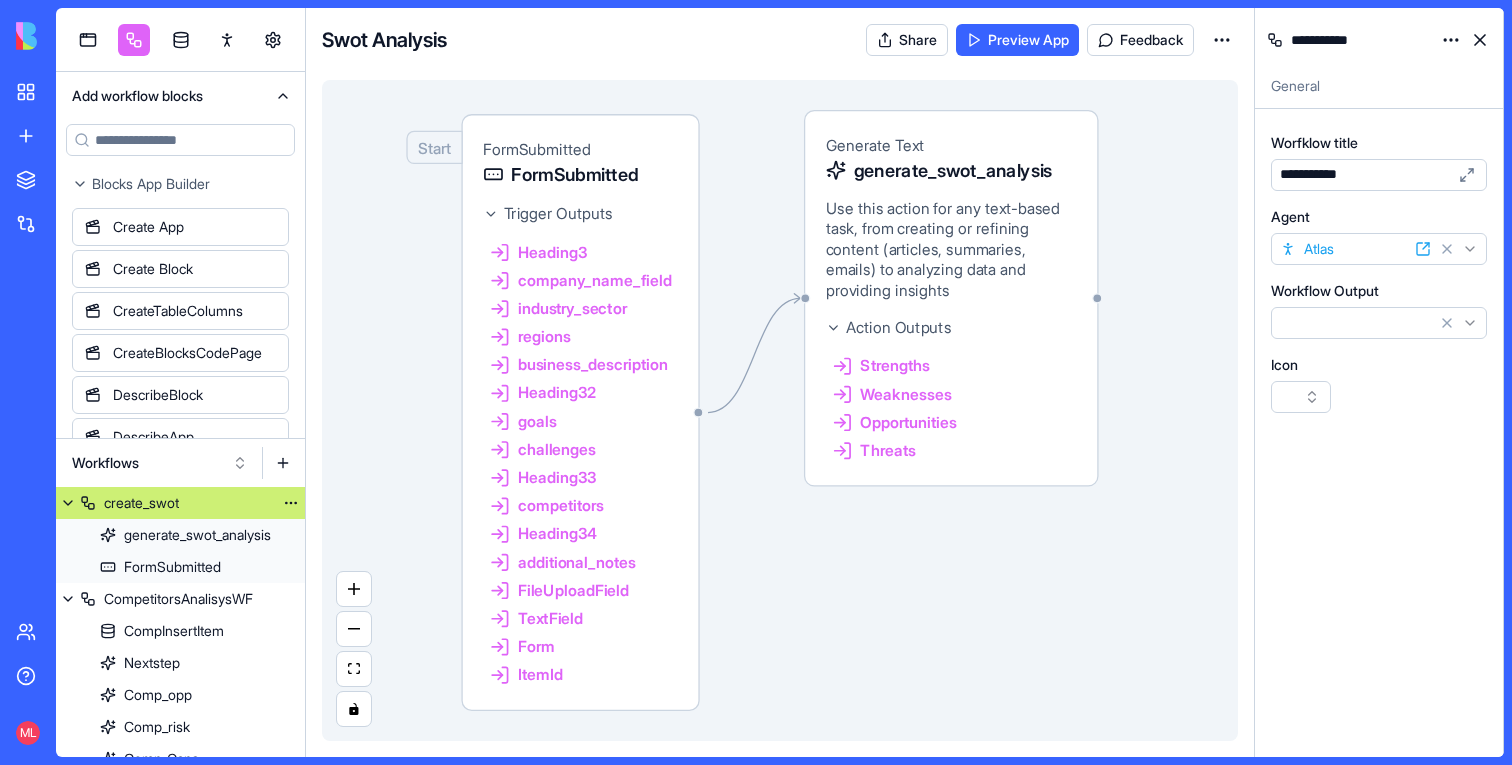 click at bounding box center (68, 503) 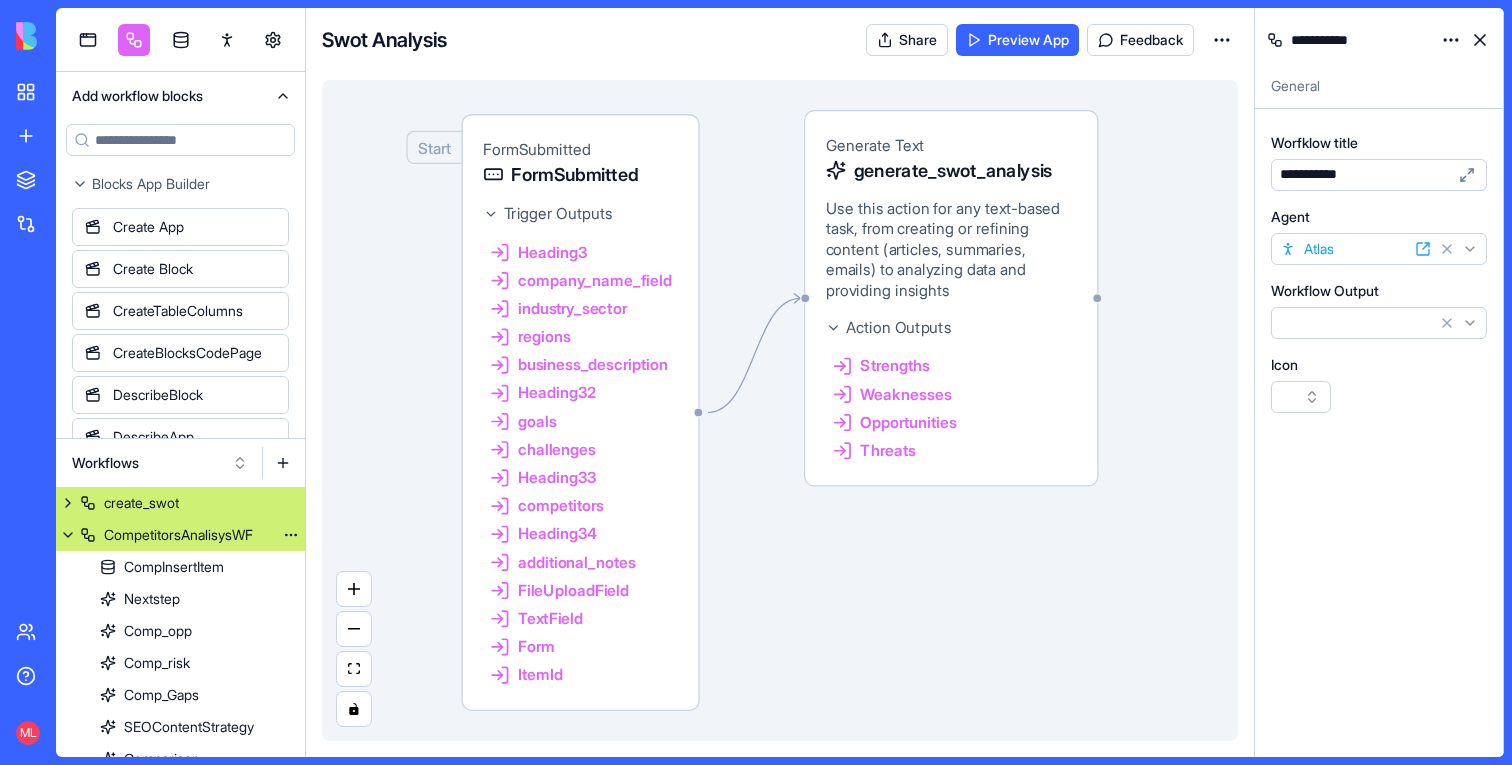click at bounding box center [68, 535] 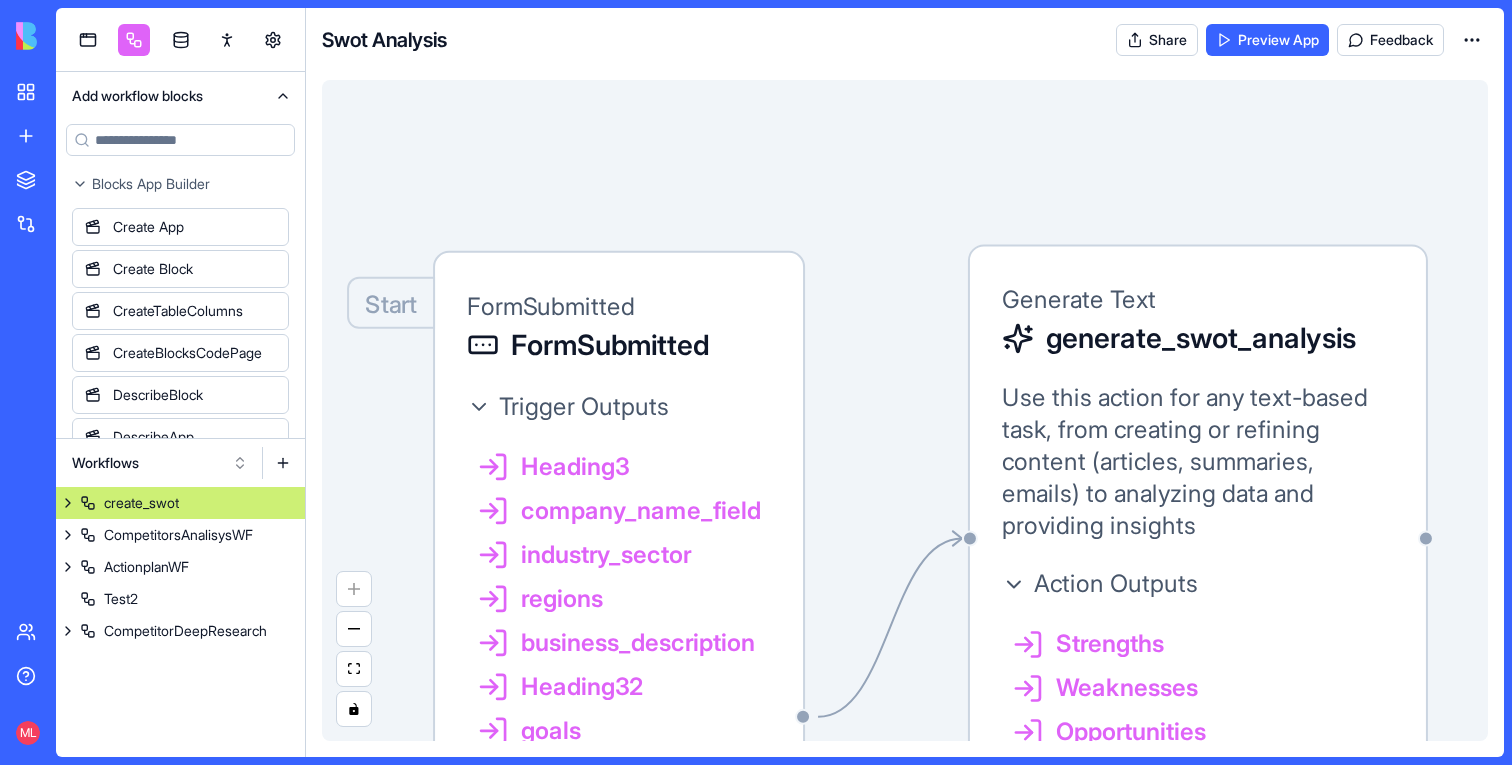 scroll, scrollTop: 0, scrollLeft: 0, axis: both 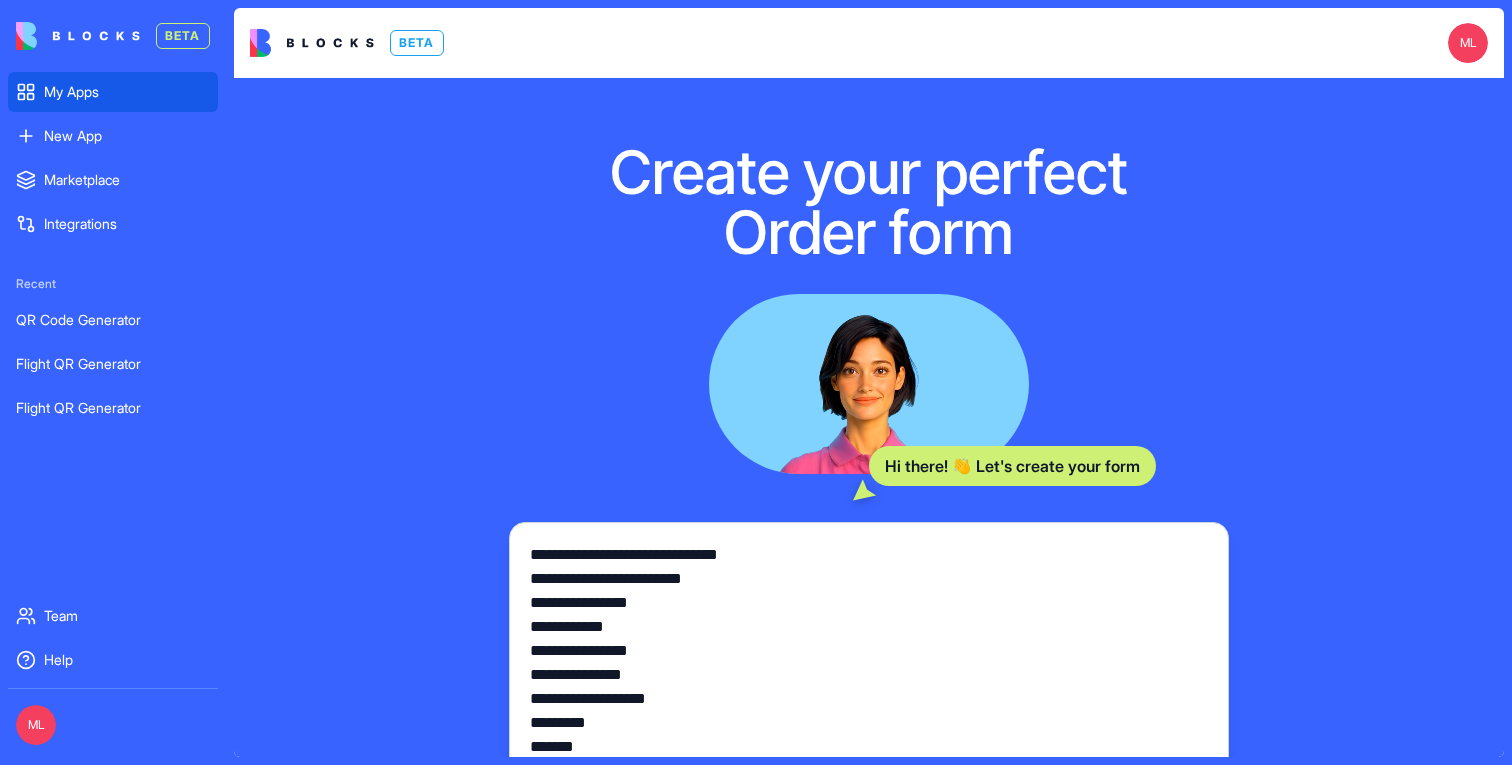 click on "My Apps" at bounding box center (113, 92) 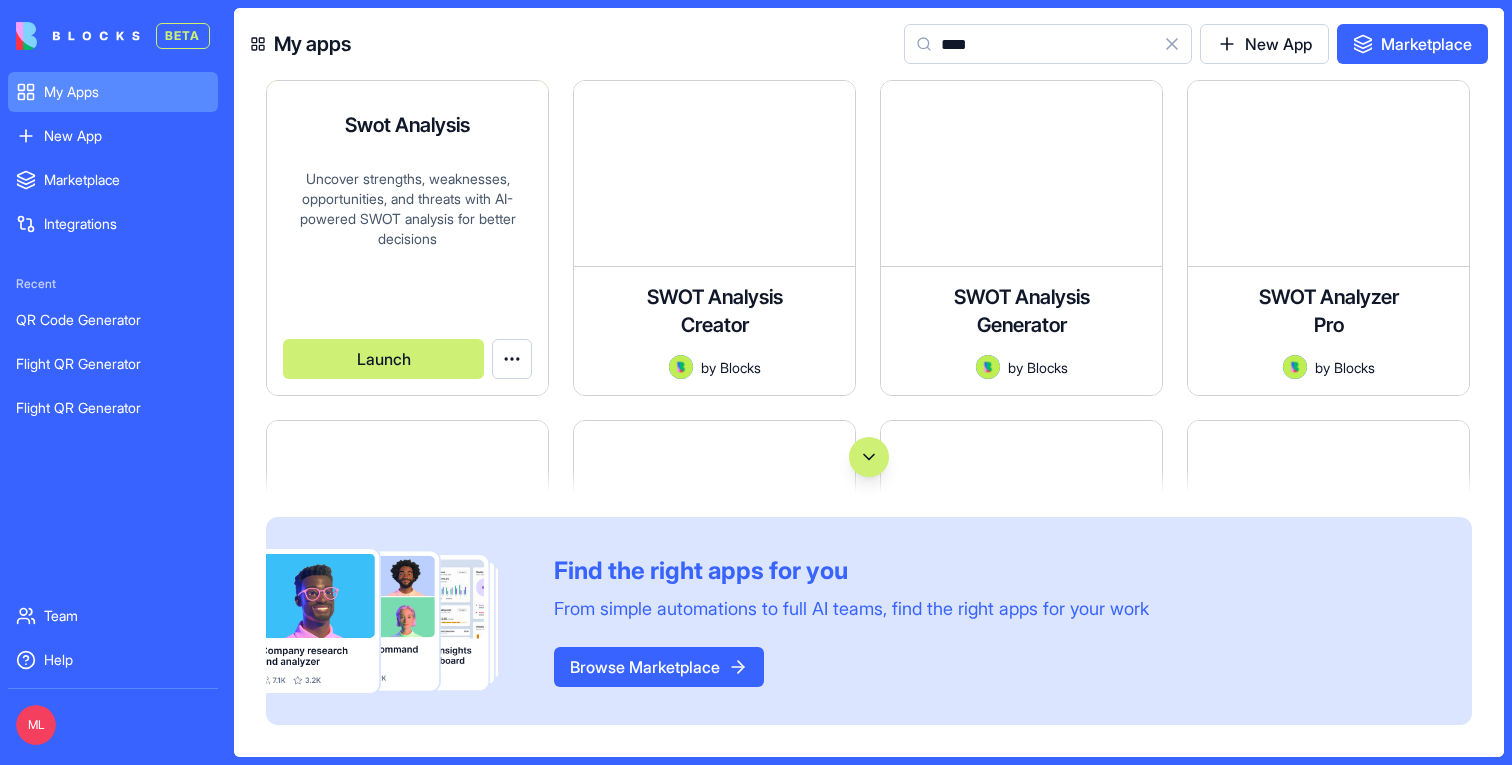 type on "****" 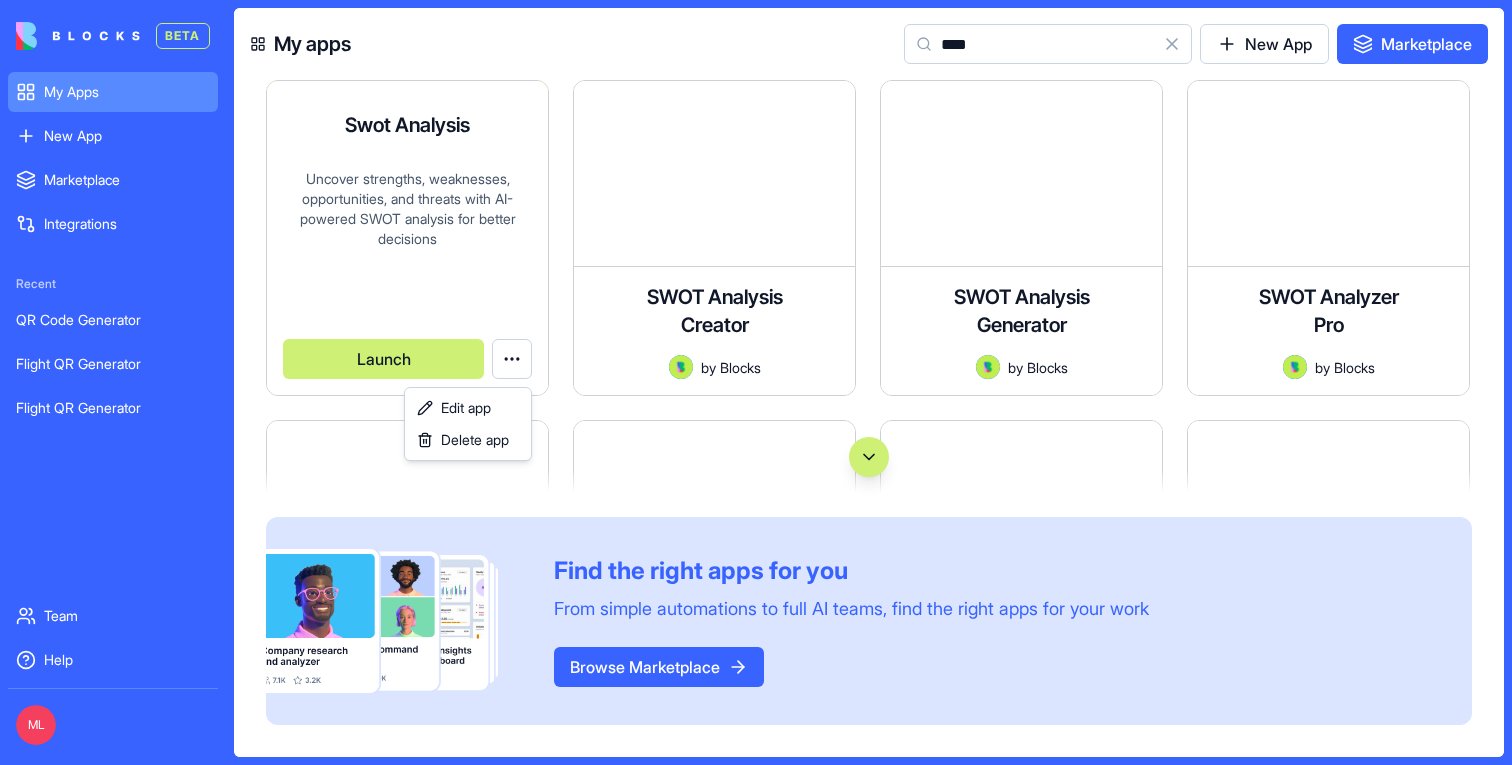 click on "BETA My Apps New App
To pick up a draggable item, press the space bar.
While dragging, use the arrow keys to move the item.
Press space again to drop the item in its new position, or press escape to cancel.
Marketplace Integrations Recent QR Code Generator Flight QR Generator Flight QR Generator Team Help ML My apps **** Clear New App Marketplace Swot Analysis Uncover strengths, weaknesses, opportunities, and threats with AI-powered SWOT analysis for better decisions by Blocks Launch SWOT Analysis Creator An application that helps users generate comprehensive SWOT (Strengths, Weaknesses, Opportunities, Threats) analyses for their business or project by providing relevant details about their organization. by Blocks Launch SWOT Analysis Generator An app to generate SWOT (Strengths, Weaknesses, Opportunities, Threats) analysis with AI assistance. Users can input details, get AI-generated analysis, edit the results, and download as PDF. by Blocks Launch SWOT Analyzer Pro by Blocks Launch by Blocks" at bounding box center [756, 382] 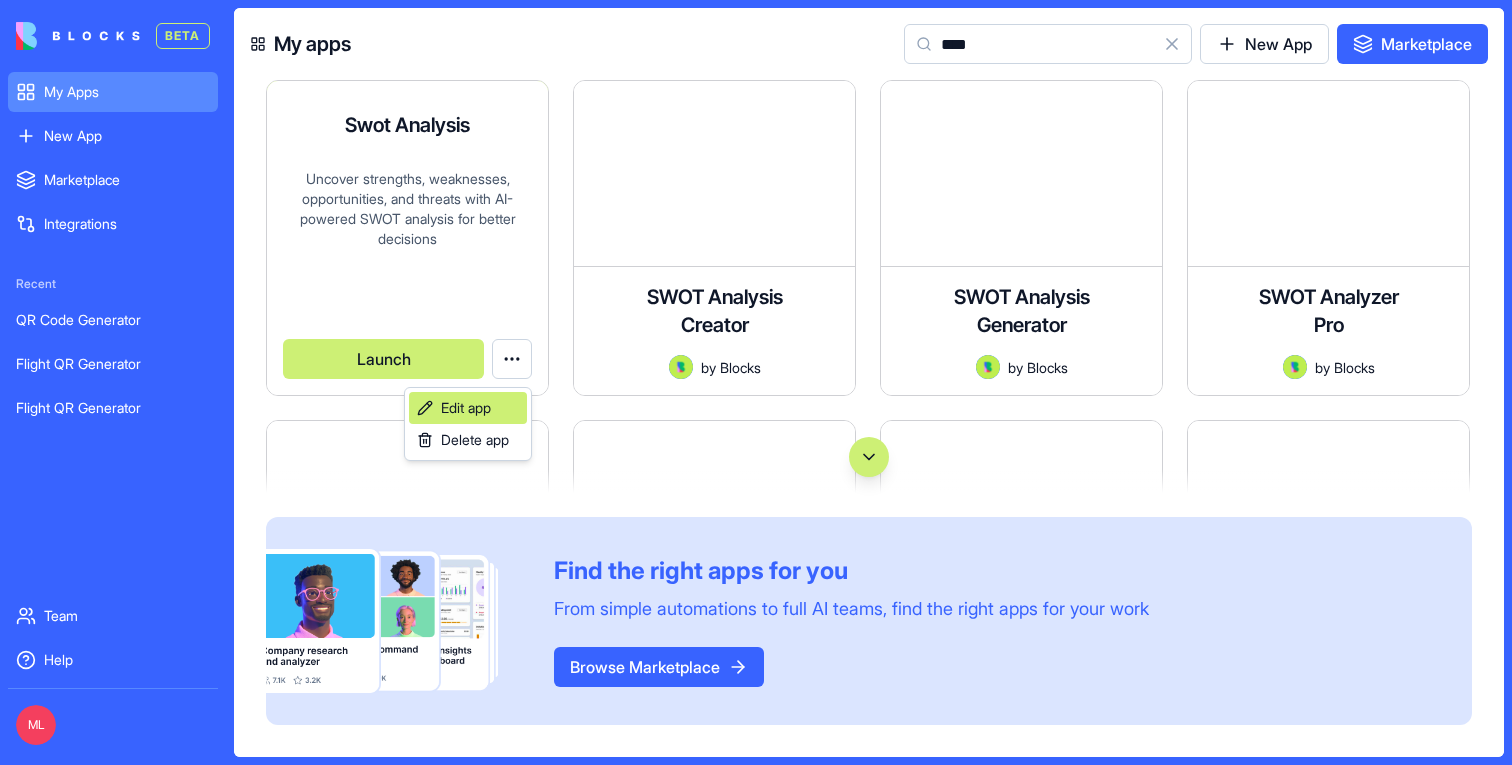 click on "Edit app" at bounding box center [468, 408] 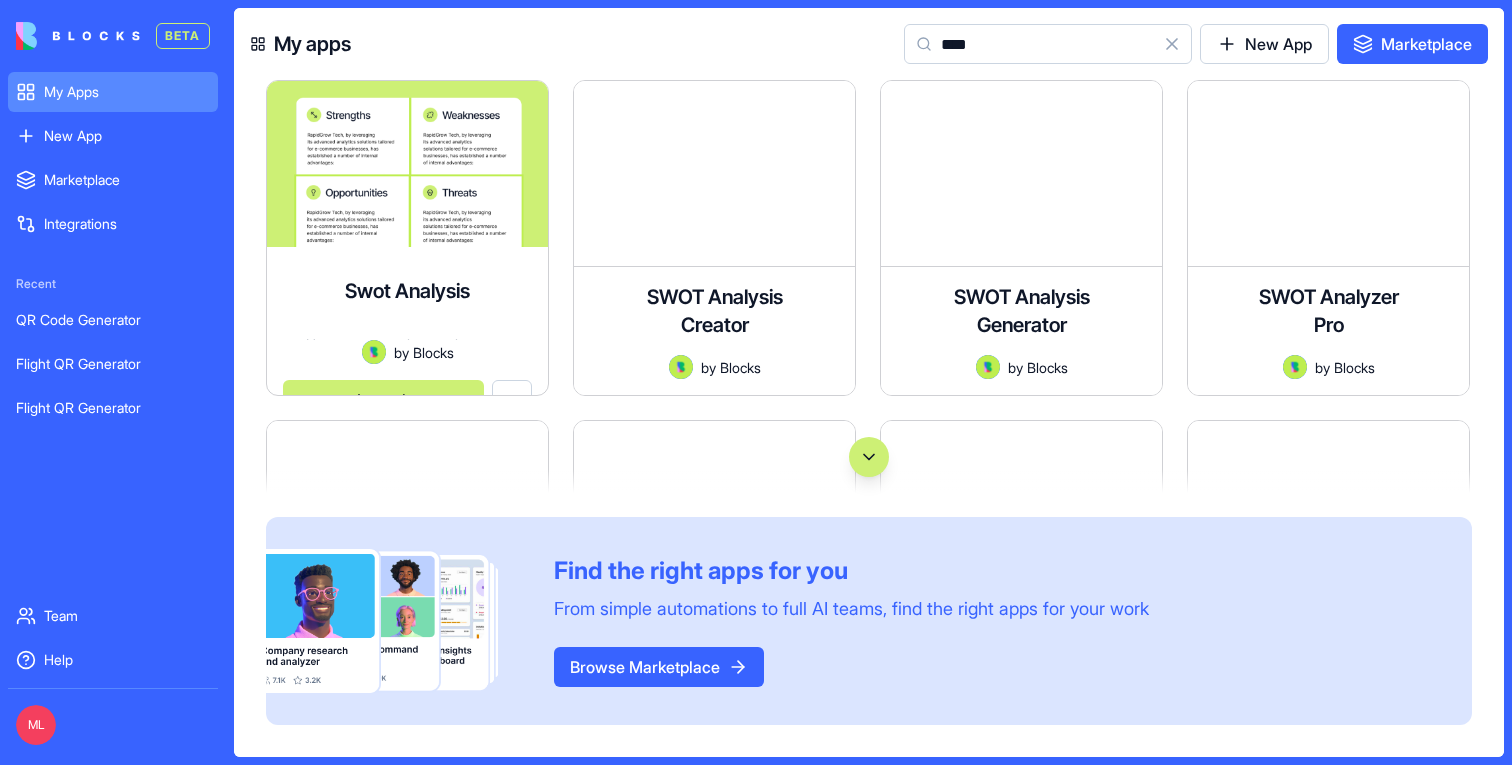 scroll, scrollTop: 0, scrollLeft: 0, axis: both 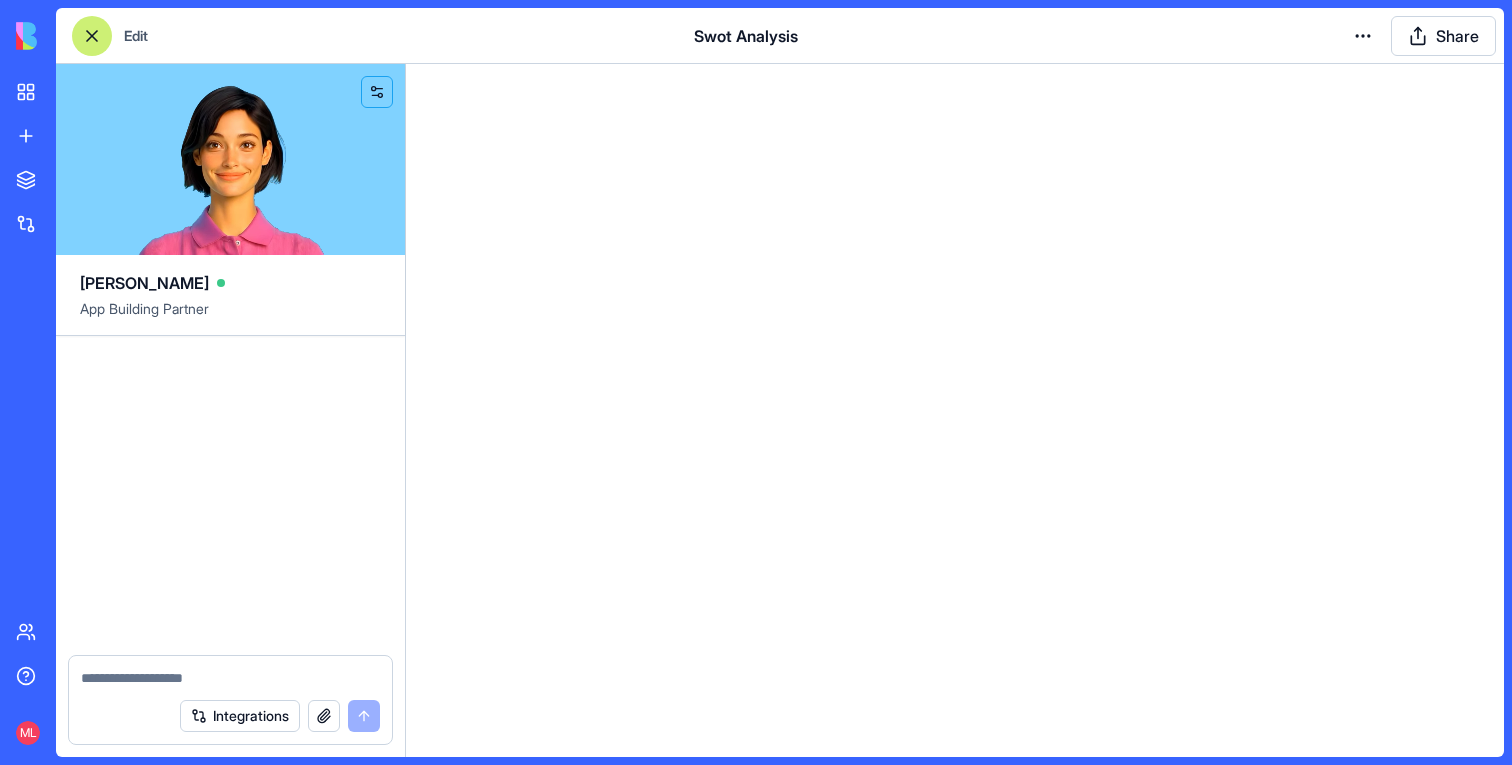 click on "My Apps New App
To pick up a draggable item, press the space bar.
While dragging, use the arrow keys to move the item.
Press space again to drop the item in its new position, or press escape to cancel.
Marketplace Integrations Team Help ML Edit Swot Analysis Share Ella App Building Partner Integrations
Cookie settings" at bounding box center (756, 382) 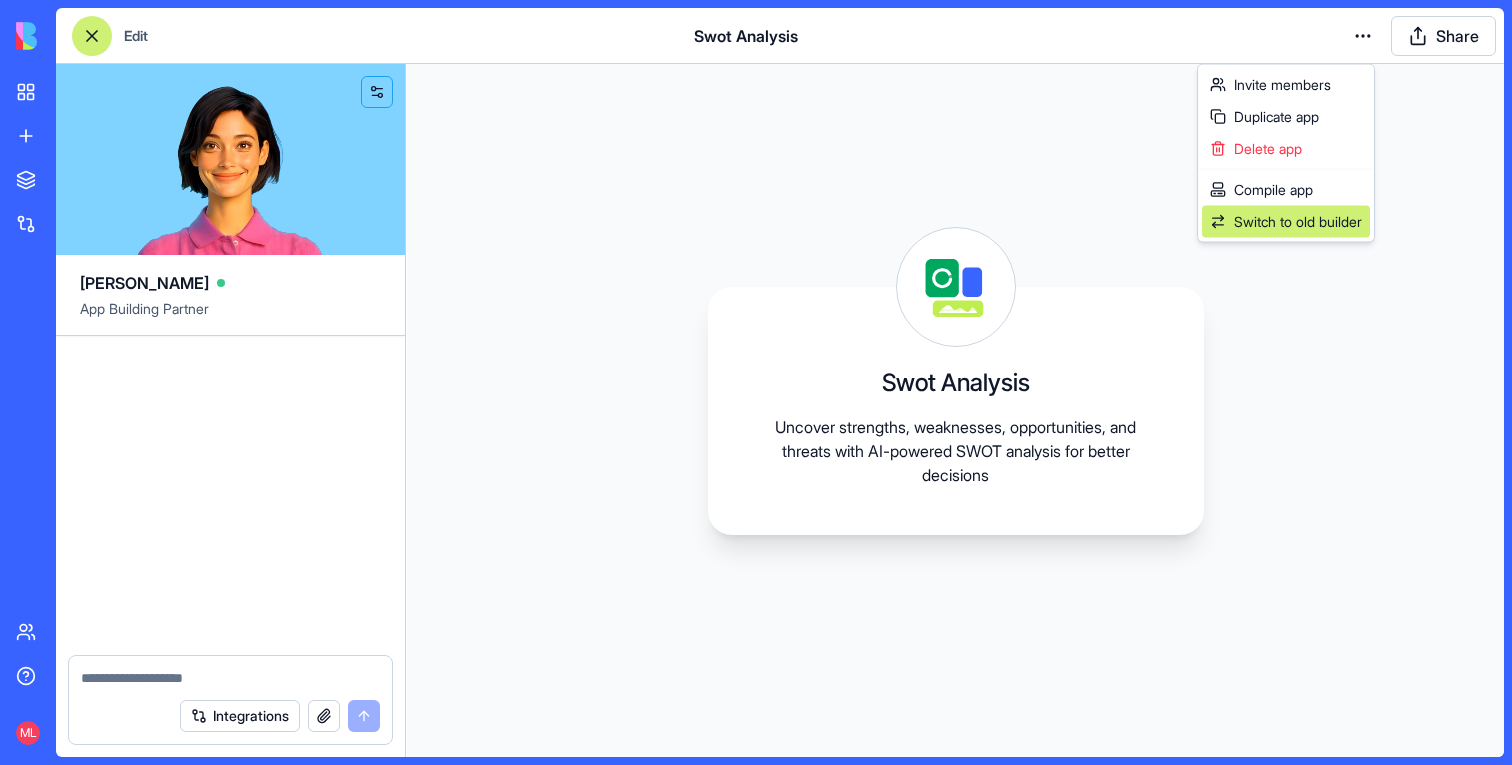 click on "Switch to old builder" at bounding box center [1298, 222] 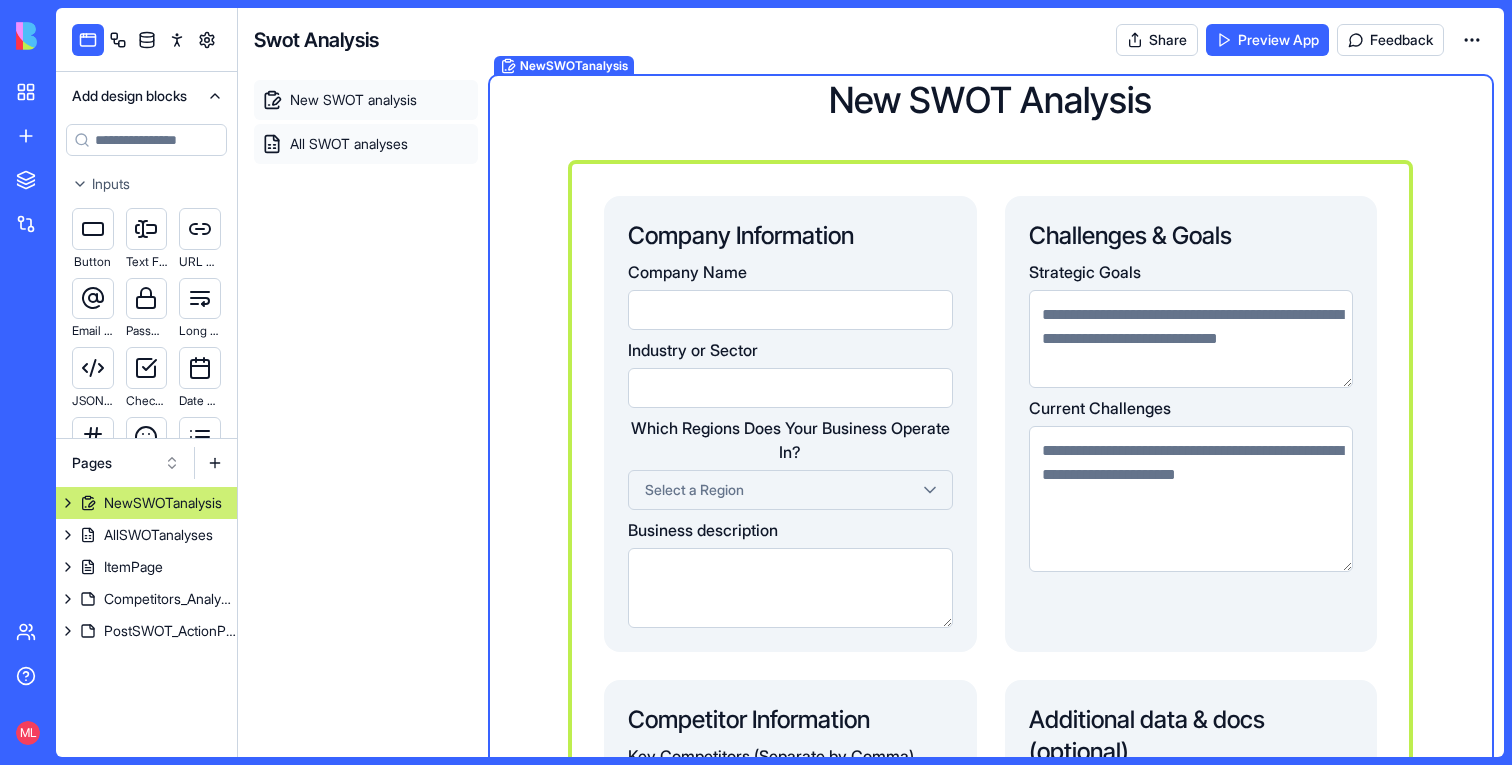 scroll, scrollTop: 0, scrollLeft: 0, axis: both 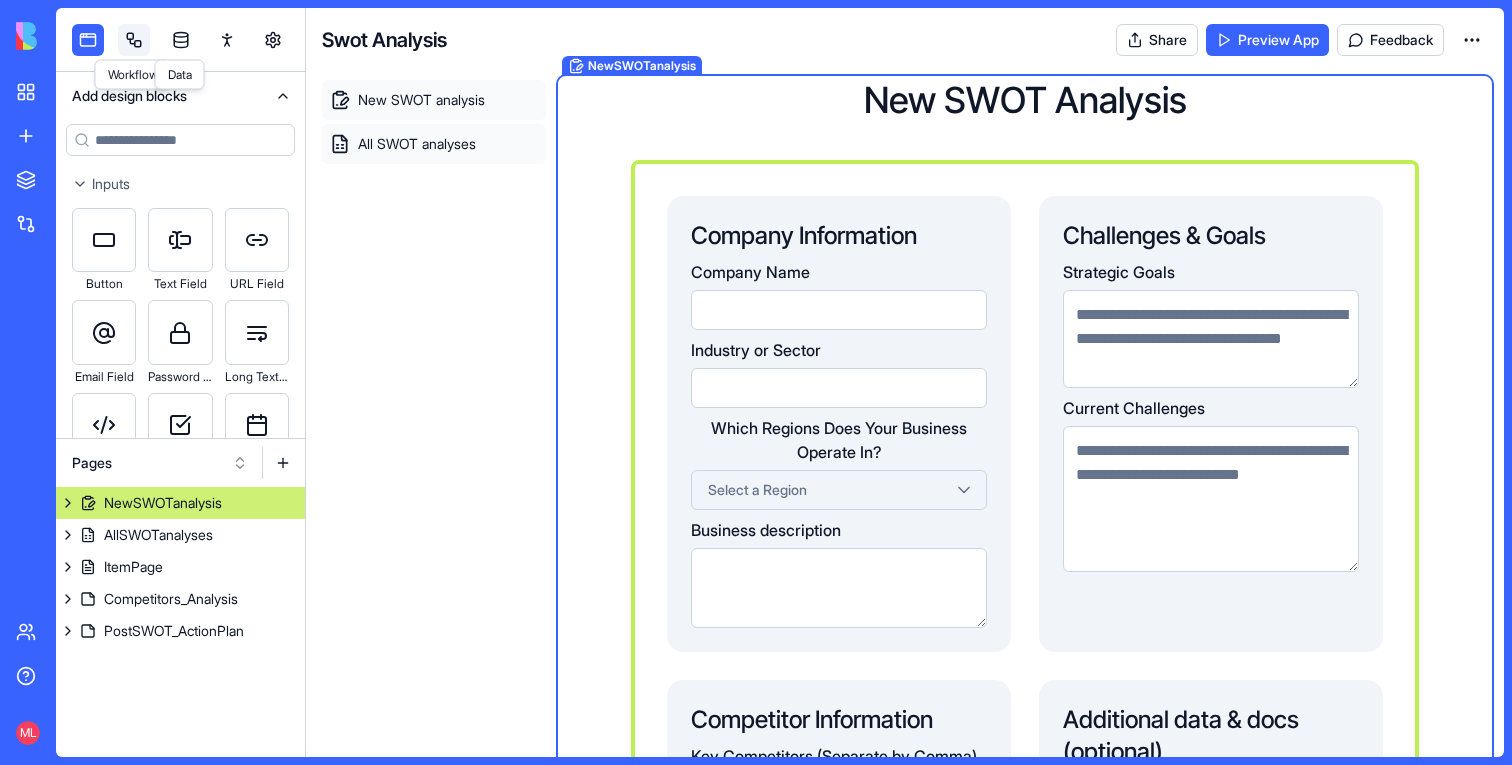 click at bounding box center [134, 40] 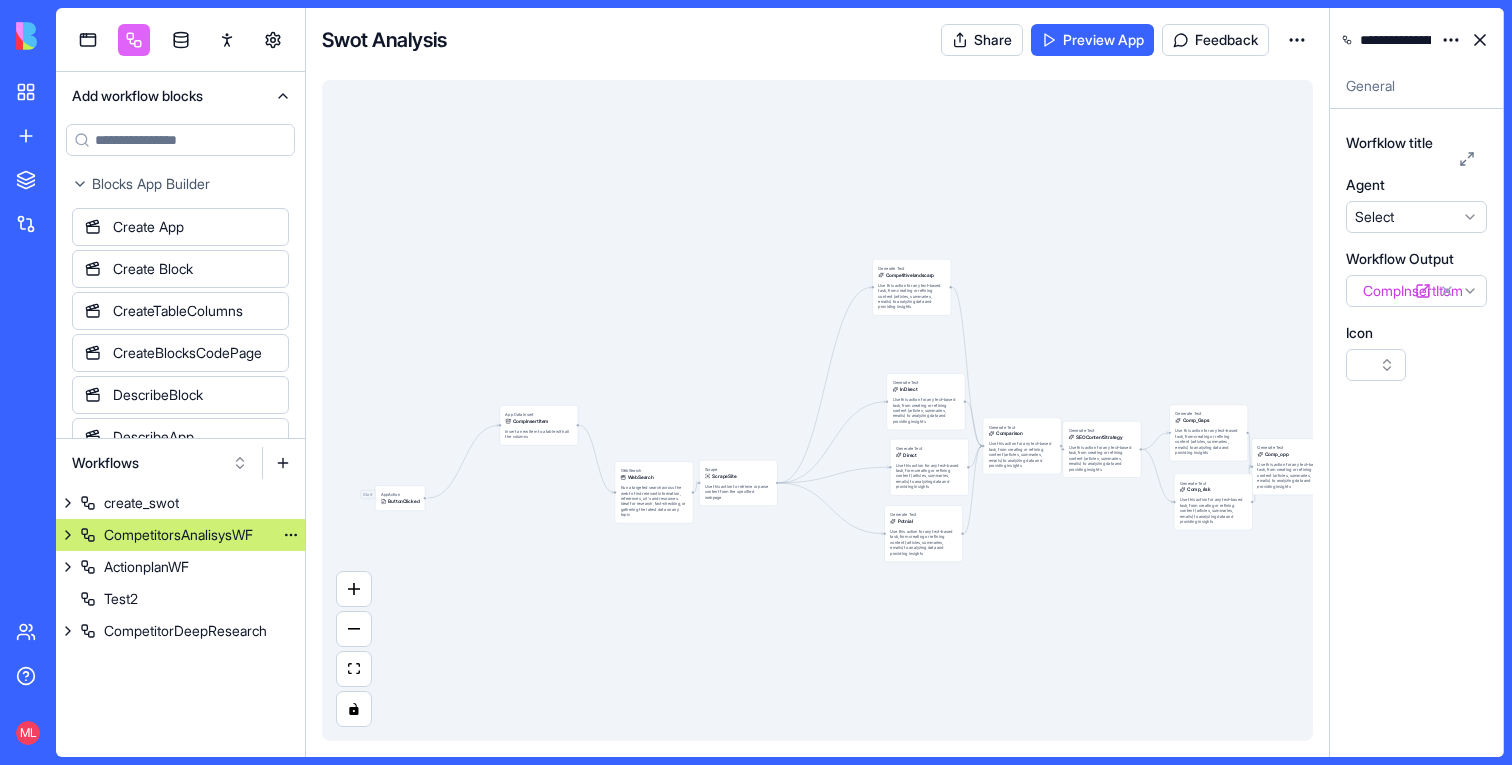 click on "CompetitorsAnalisysWF" at bounding box center (180, 535) 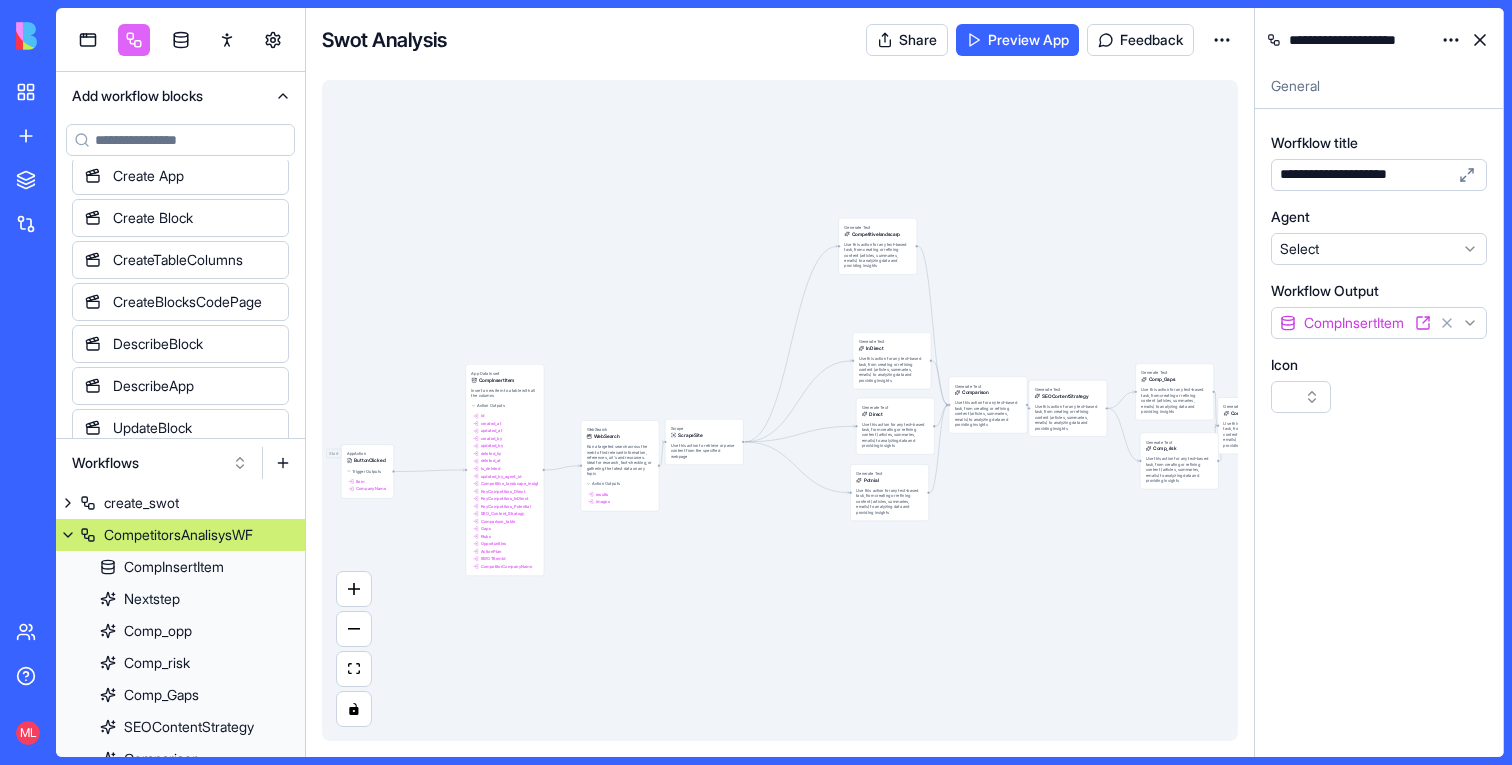 scroll, scrollTop: 0, scrollLeft: 0, axis: both 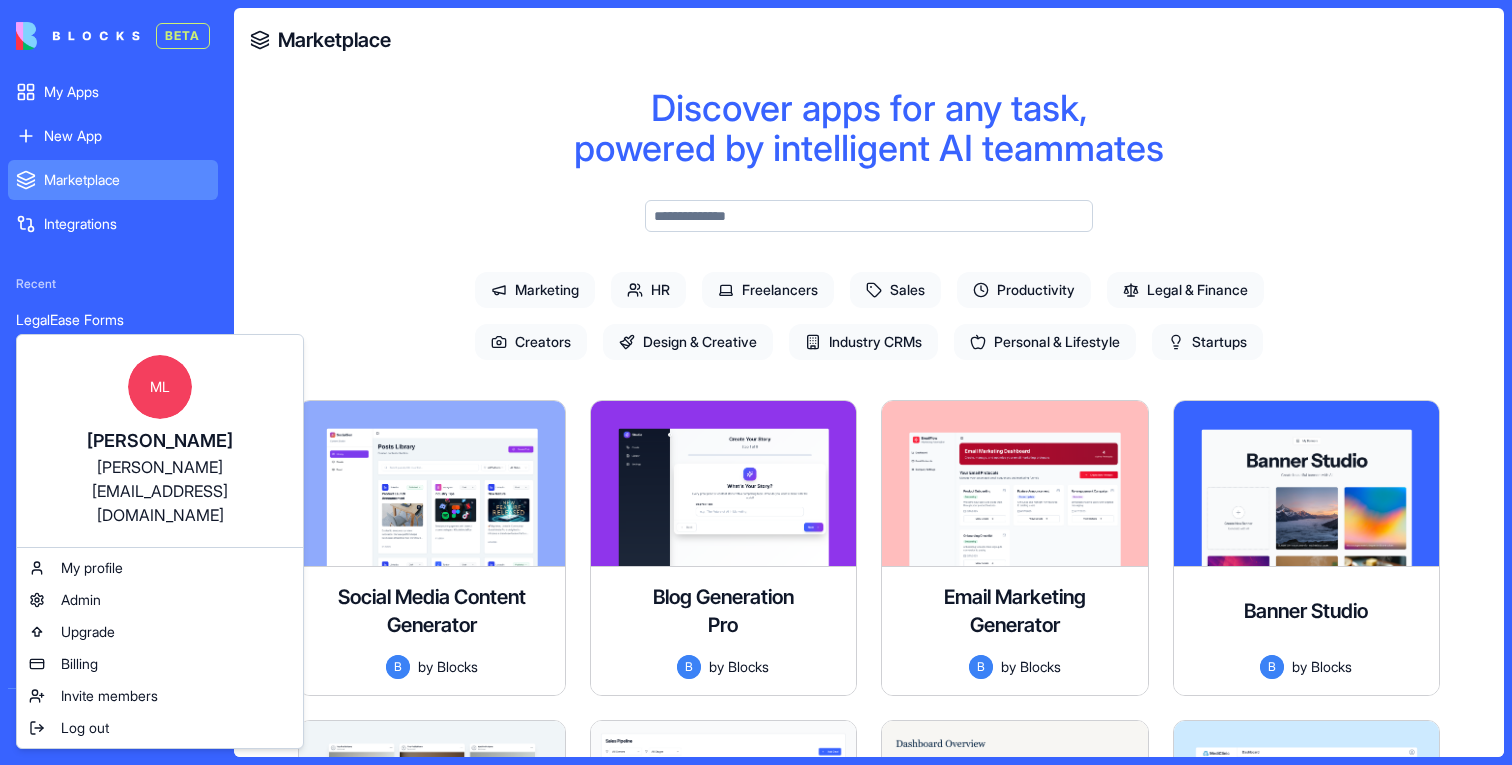click on "BETA My Apps New App
To pick up a draggable item, press the space bar.
While dragging, use the arrow keys to move the item.
Press space again to drop the item in its new position, or press escape to cancel.
Marketplace Integrations Recent LegalEase Forms Legal Form Client Intake Form Team Help ML Marketplace Discover apps for any task,  powered by intelligent AI teammates Marketing HR Freelancers Sales Productivity Legal & Finance Creators Design & Creative Industry CRMs Personal & Lifestyle Startups Social Media Content Generator A sophisticated creative tool for crafting, managing, and organizing social media content across multiple platforms. Designed with Scandinavian minimalism and Apple-inspired elegance. B by Blocks Explore Blog Generation Pro A premium content creation platform for startups with a sleek, Squarespace-inspired design featuring a collapsible sidebar and modern UI elements B by Blocks Explore Email Marketing Generator B by Blocks Explore Banner Studio B by Blocks Explore B" at bounding box center (756, 382) 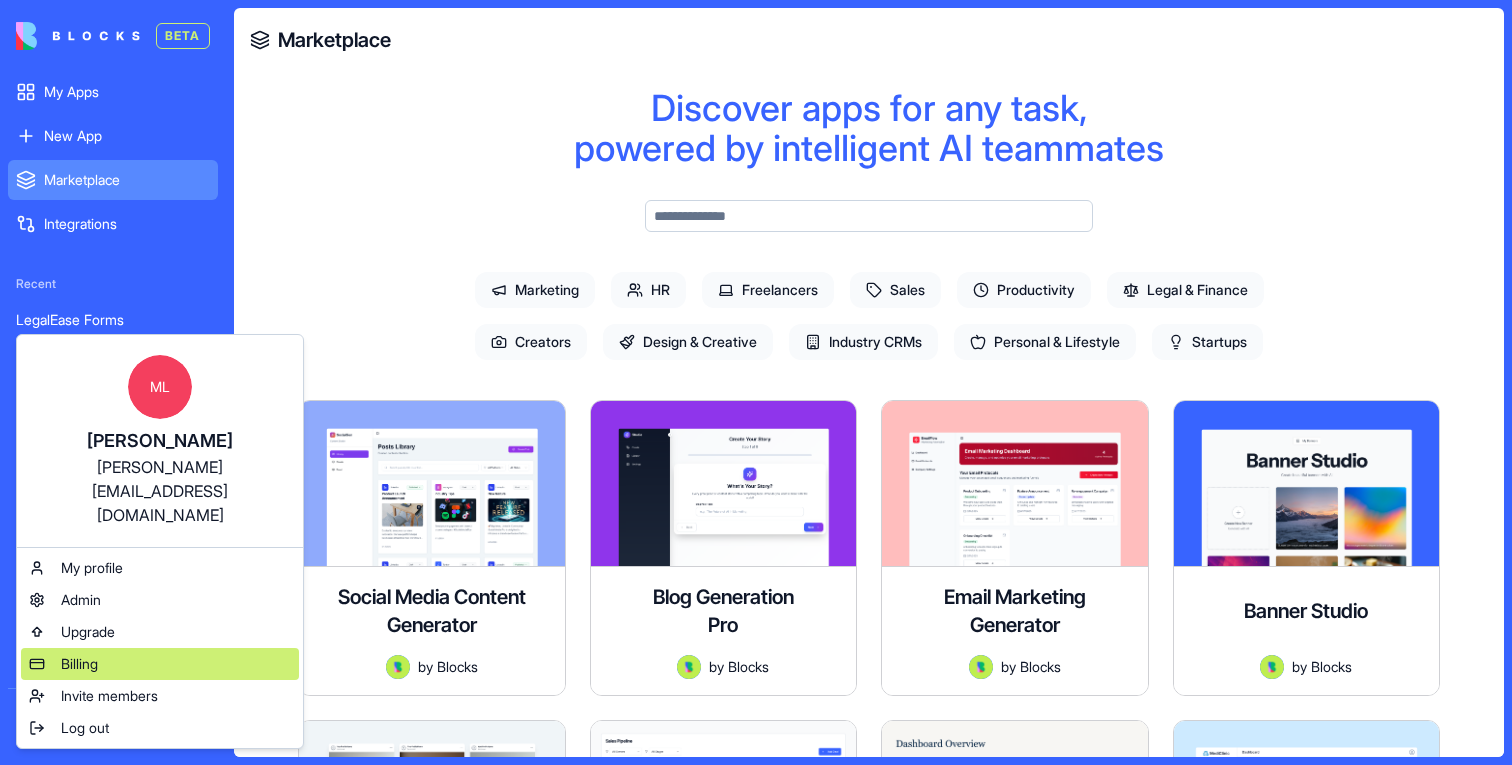 click on "Billing" at bounding box center [79, 664] 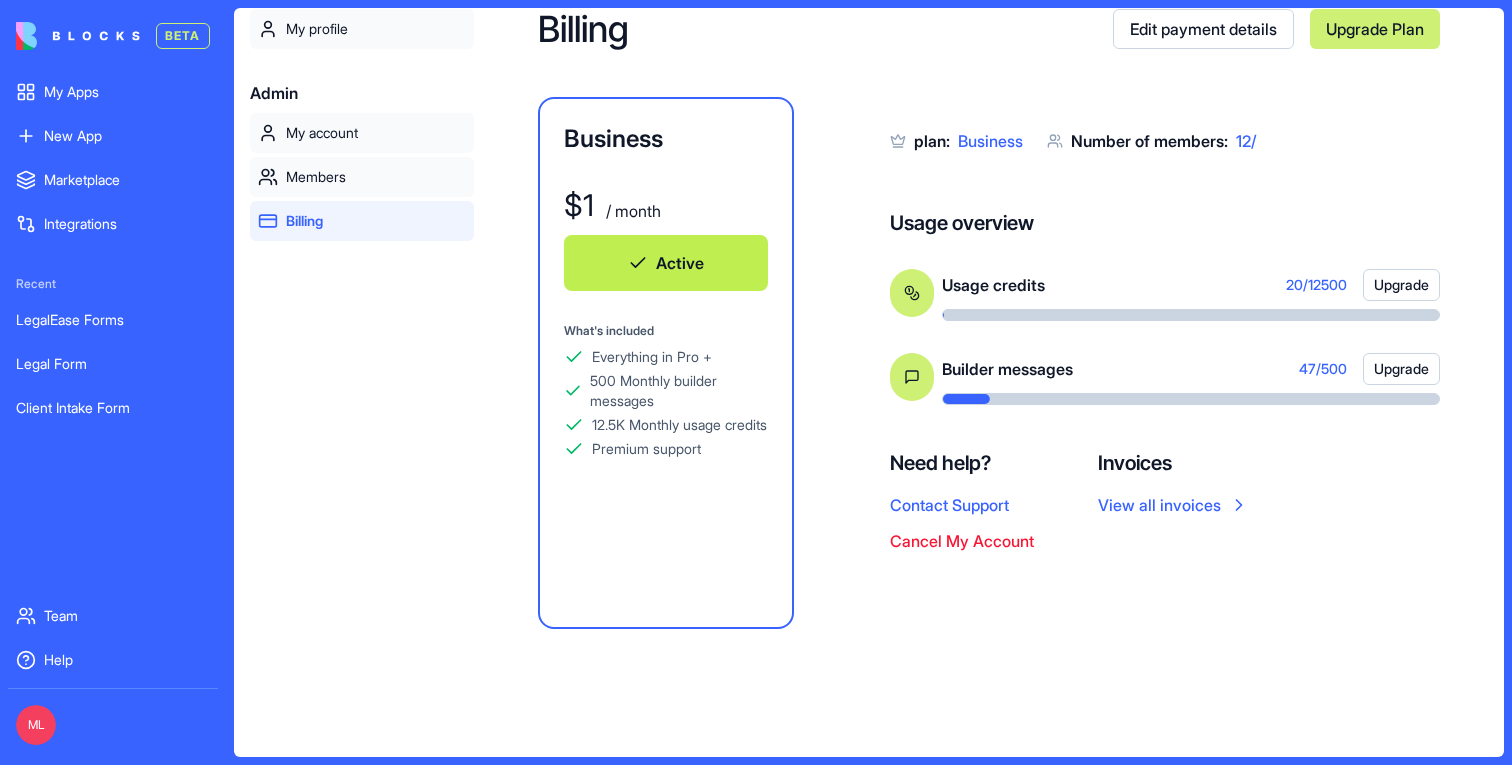 scroll, scrollTop: 64, scrollLeft: 0, axis: vertical 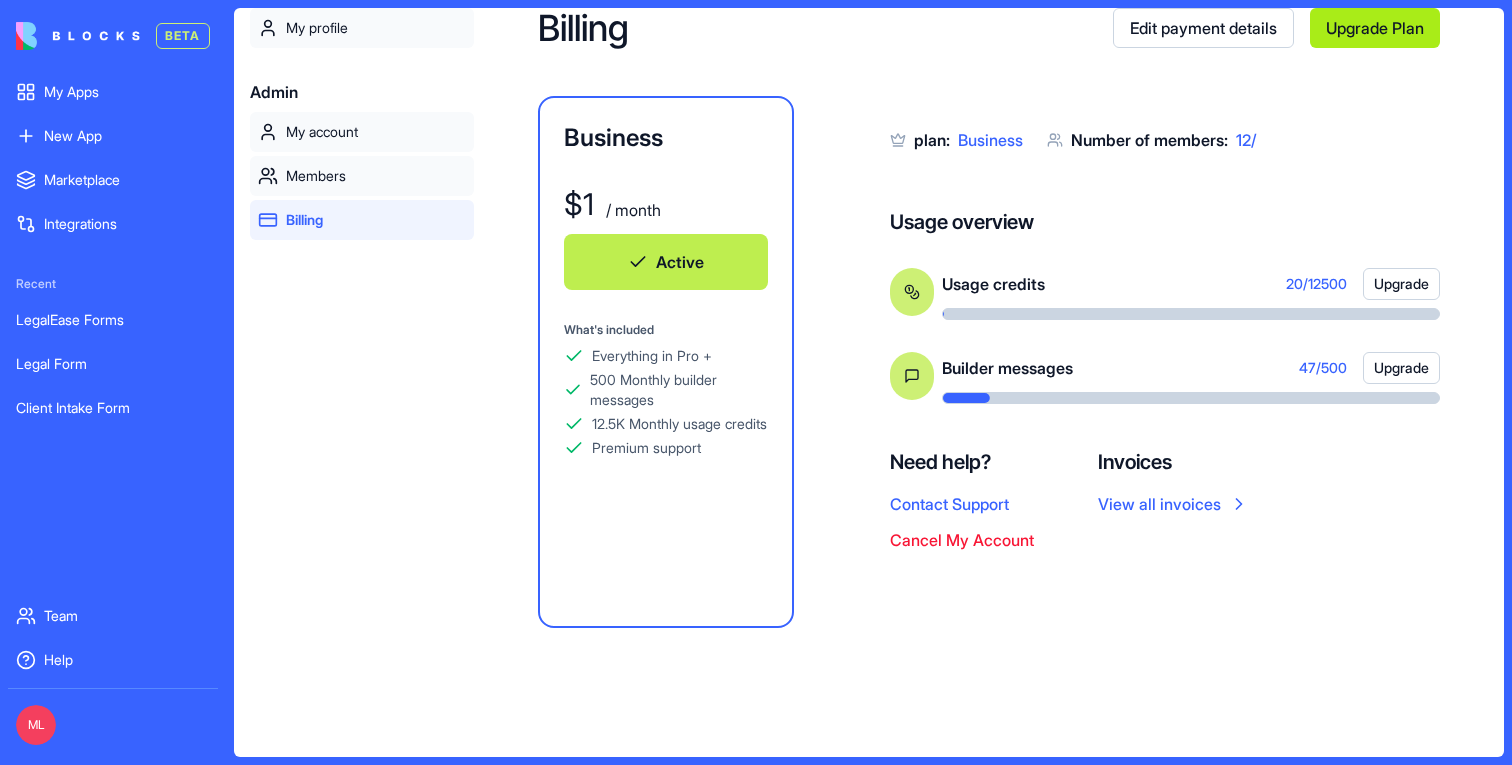 click on "Upgrade Plan" at bounding box center (1375, 28) 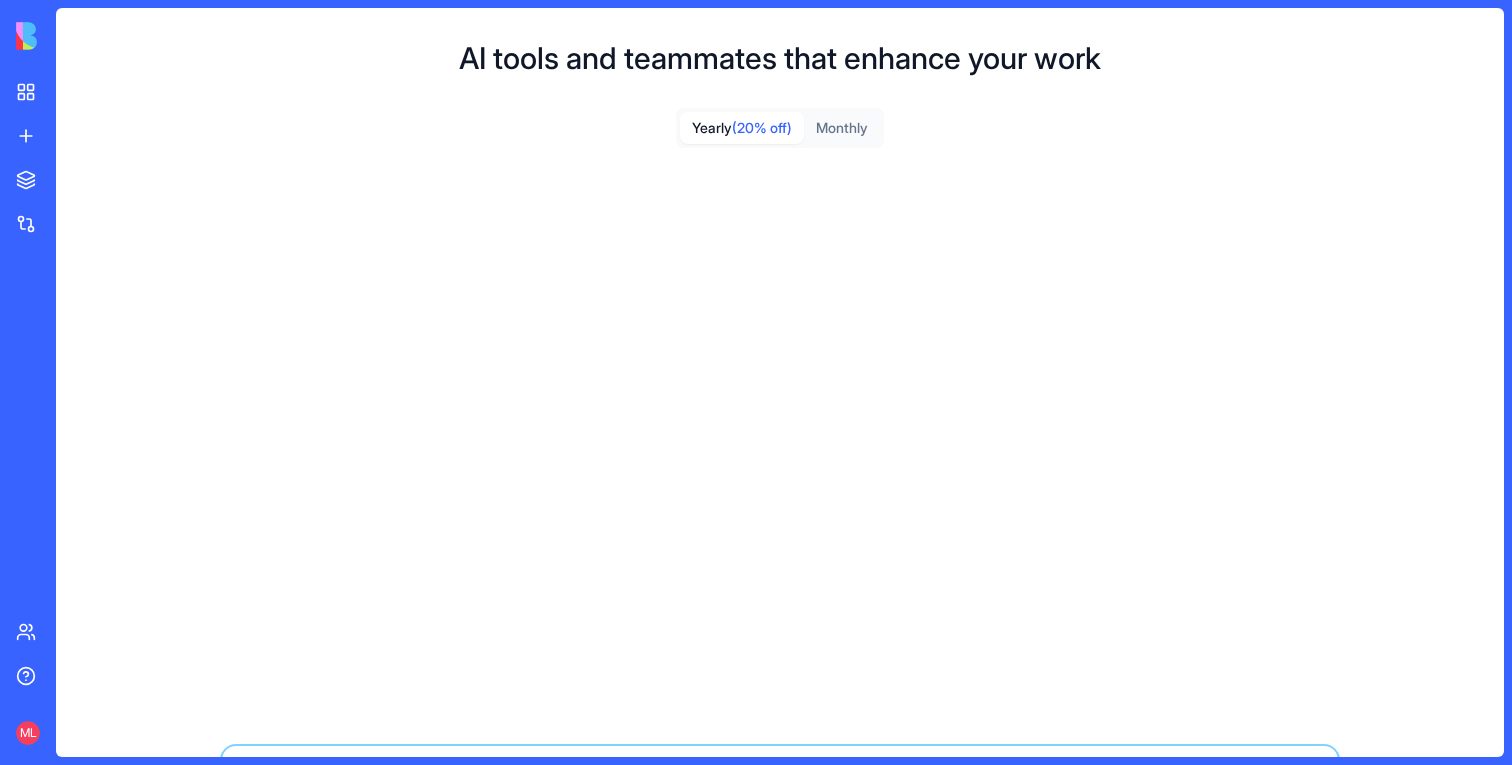 scroll, scrollTop: 0, scrollLeft: 0, axis: both 